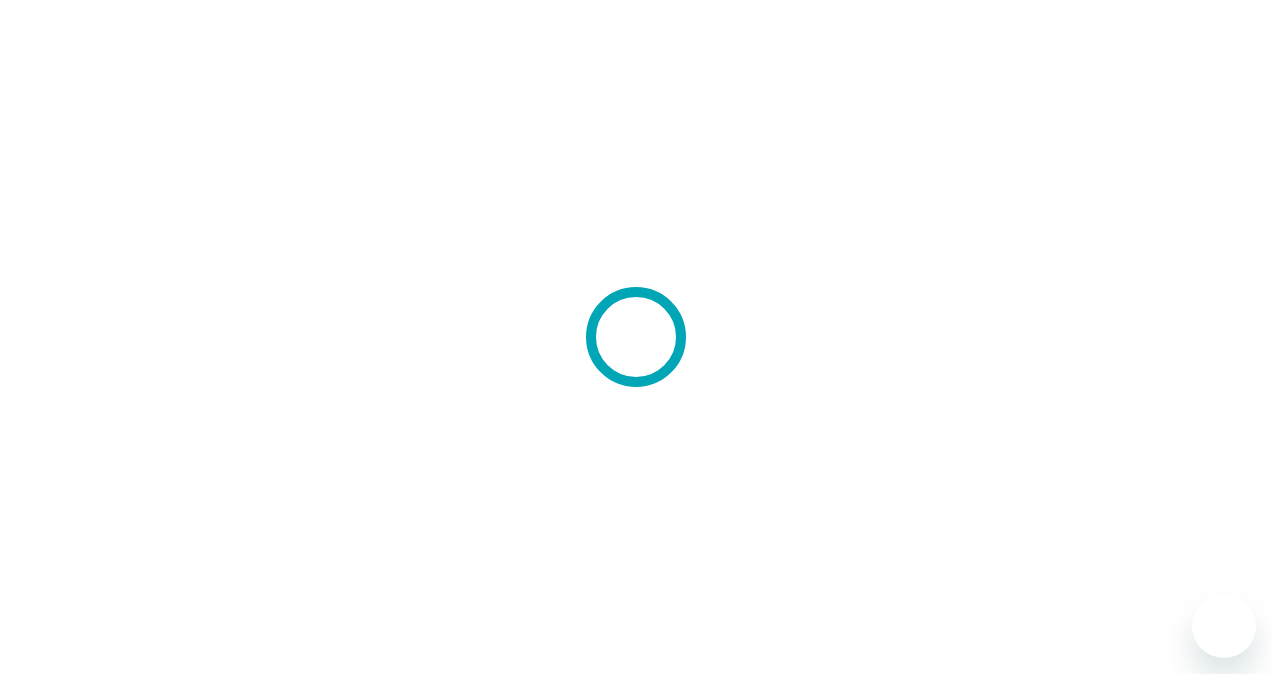 scroll, scrollTop: 0, scrollLeft: 0, axis: both 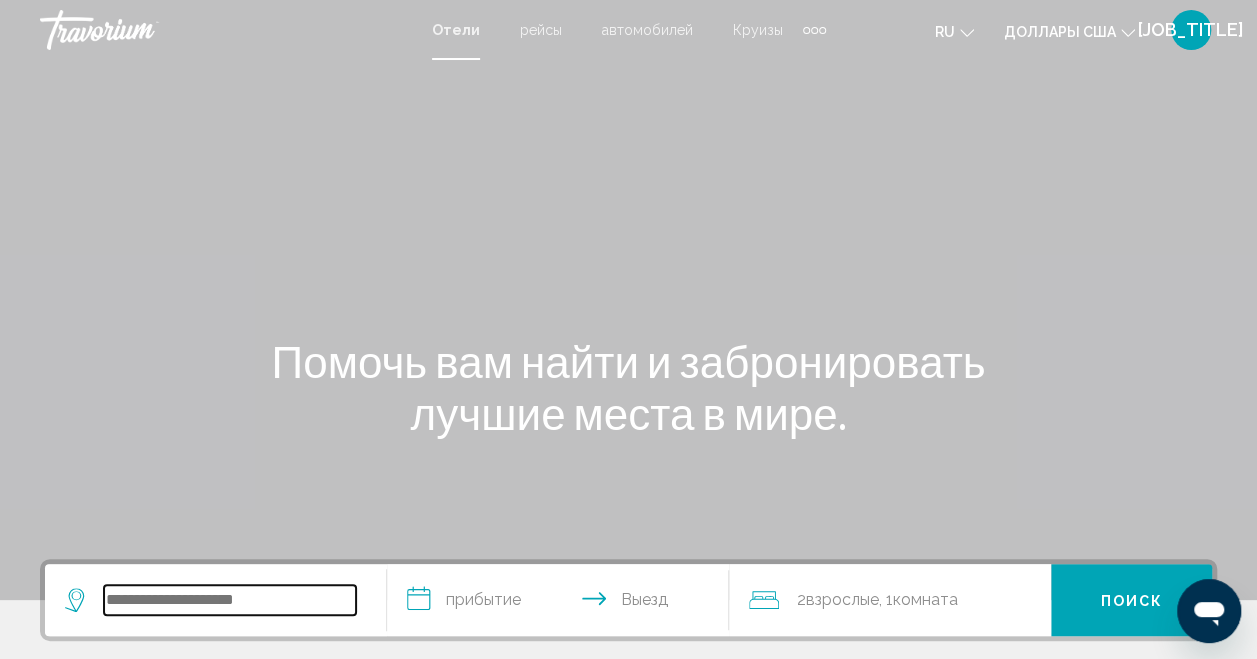 click at bounding box center (230, 600) 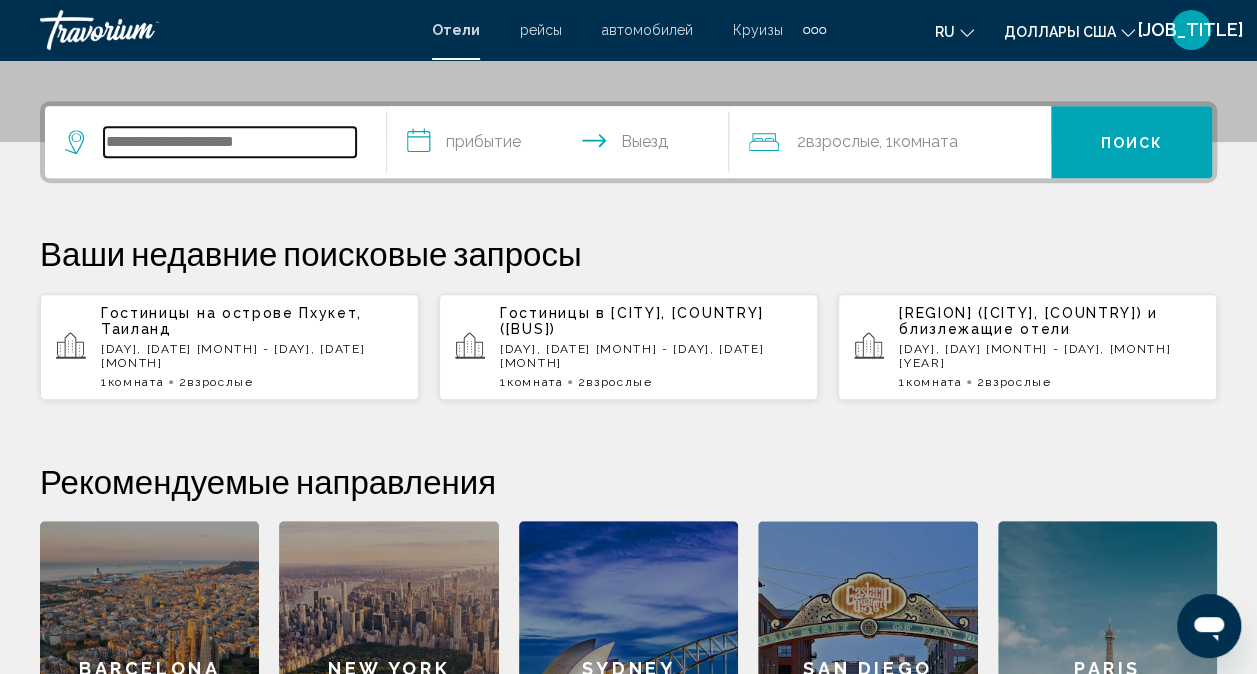 scroll, scrollTop: 494, scrollLeft: 0, axis: vertical 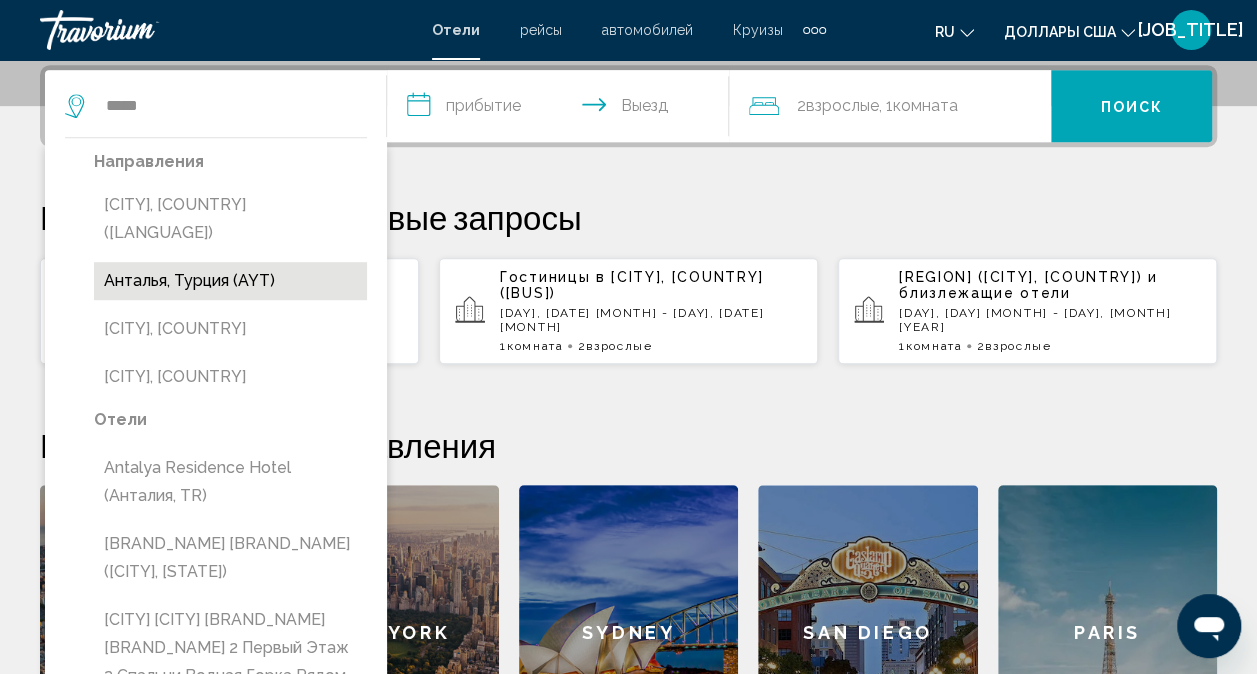 click on "Анталья, Турция (AYT)" at bounding box center (230, 281) 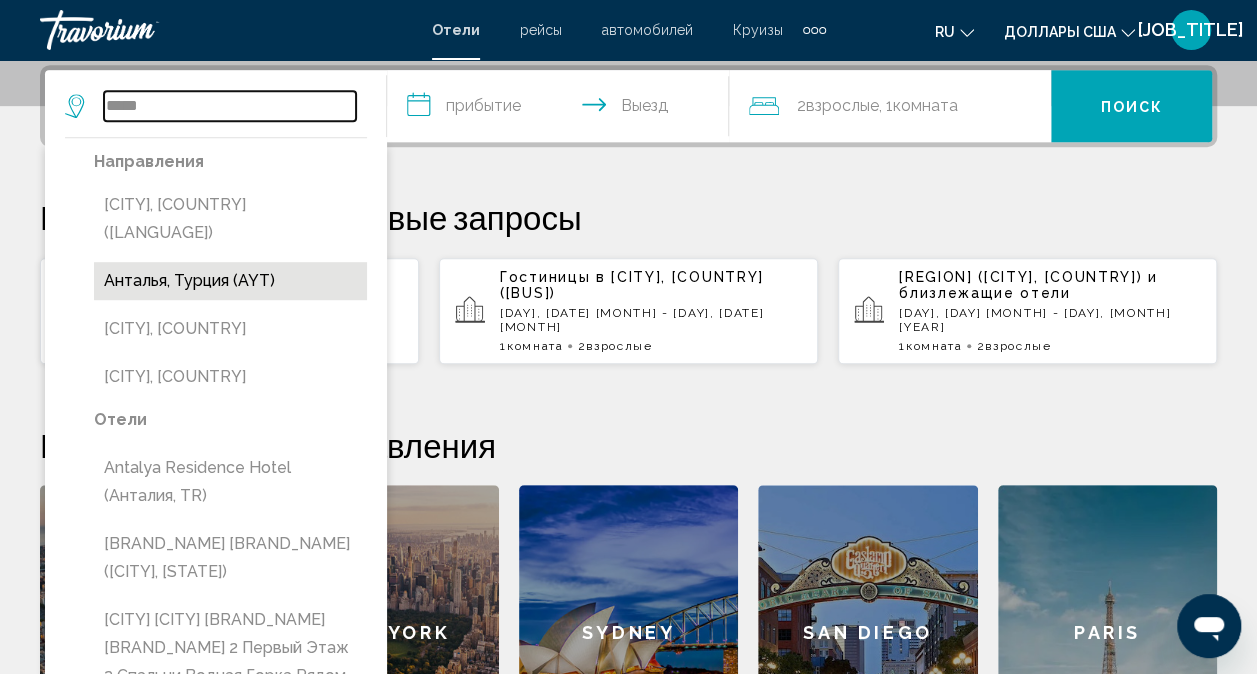 type on "**********" 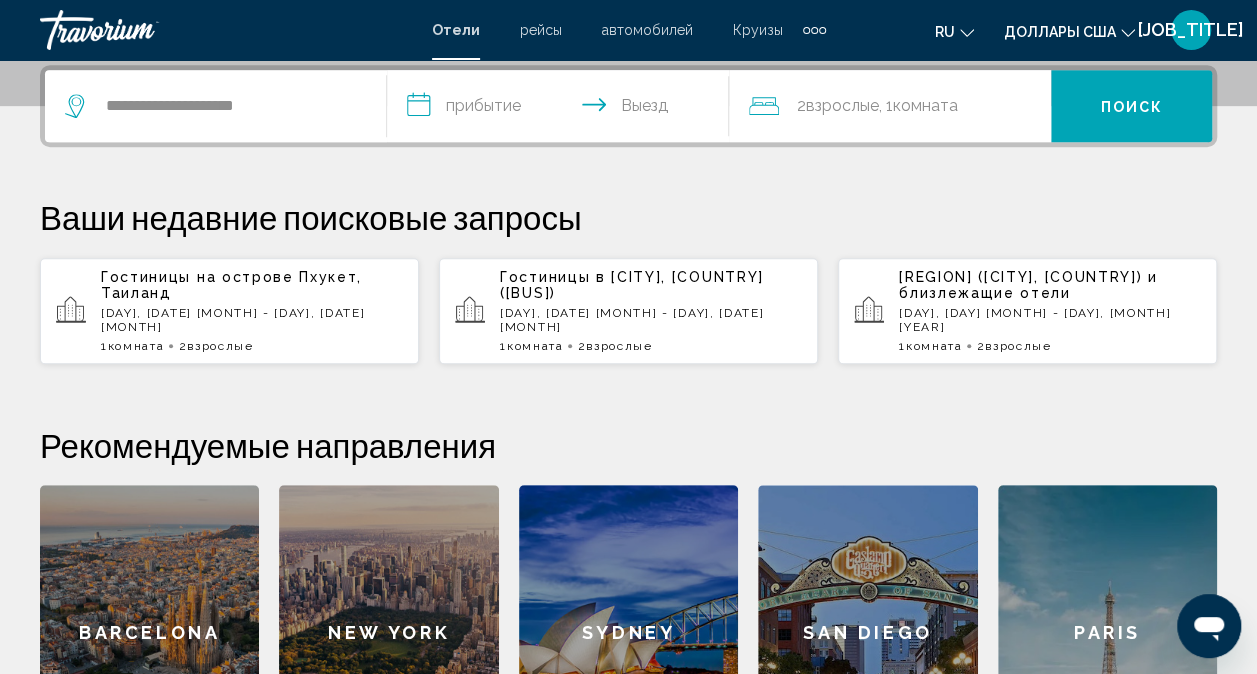 click on "**********" at bounding box center [562, 109] 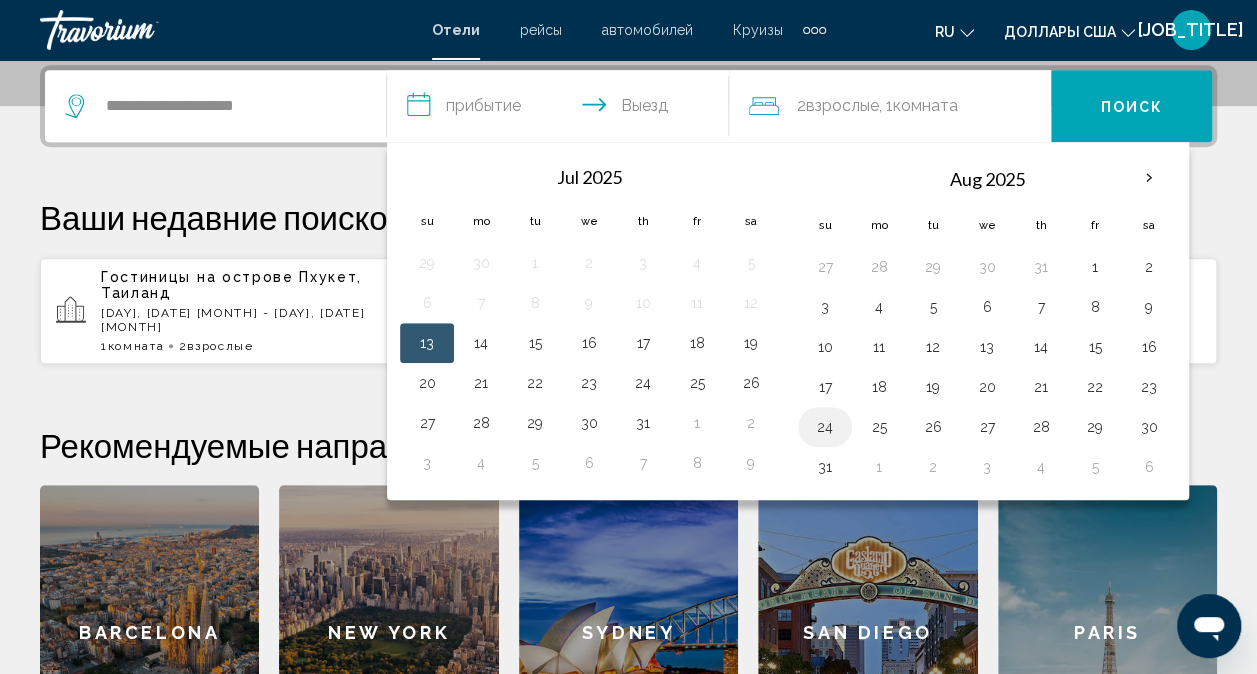 click on "24" at bounding box center (825, 427) 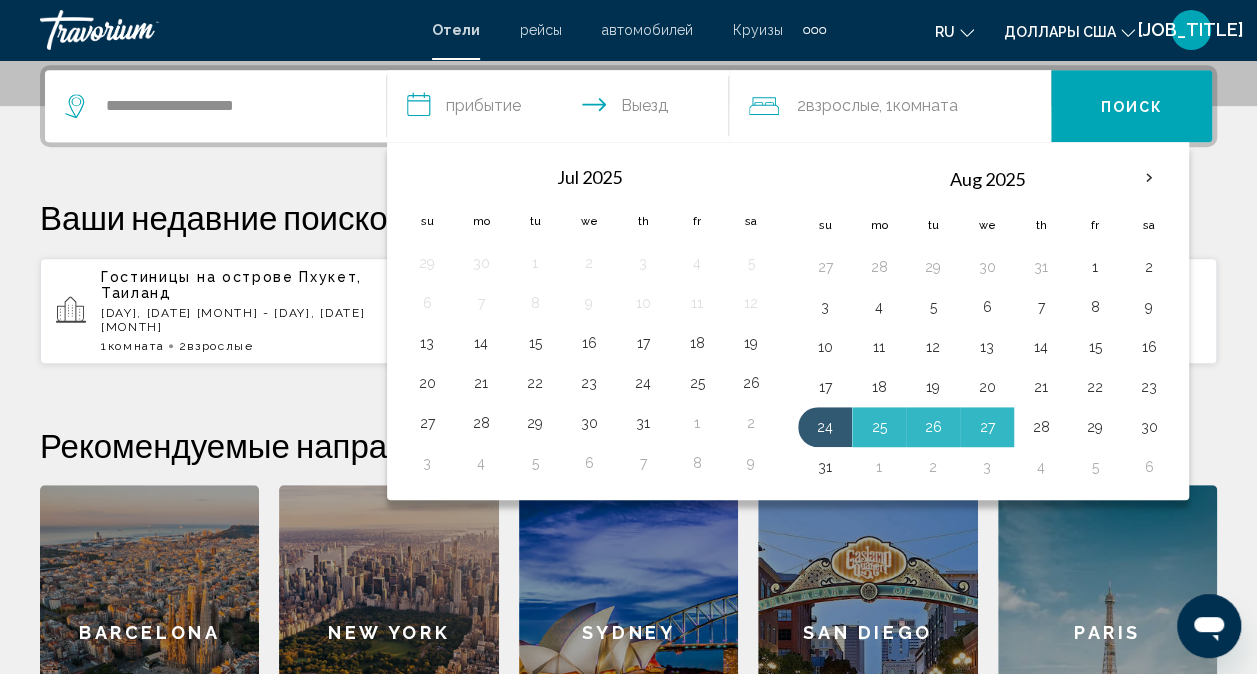 click on "28" at bounding box center [1041, 427] 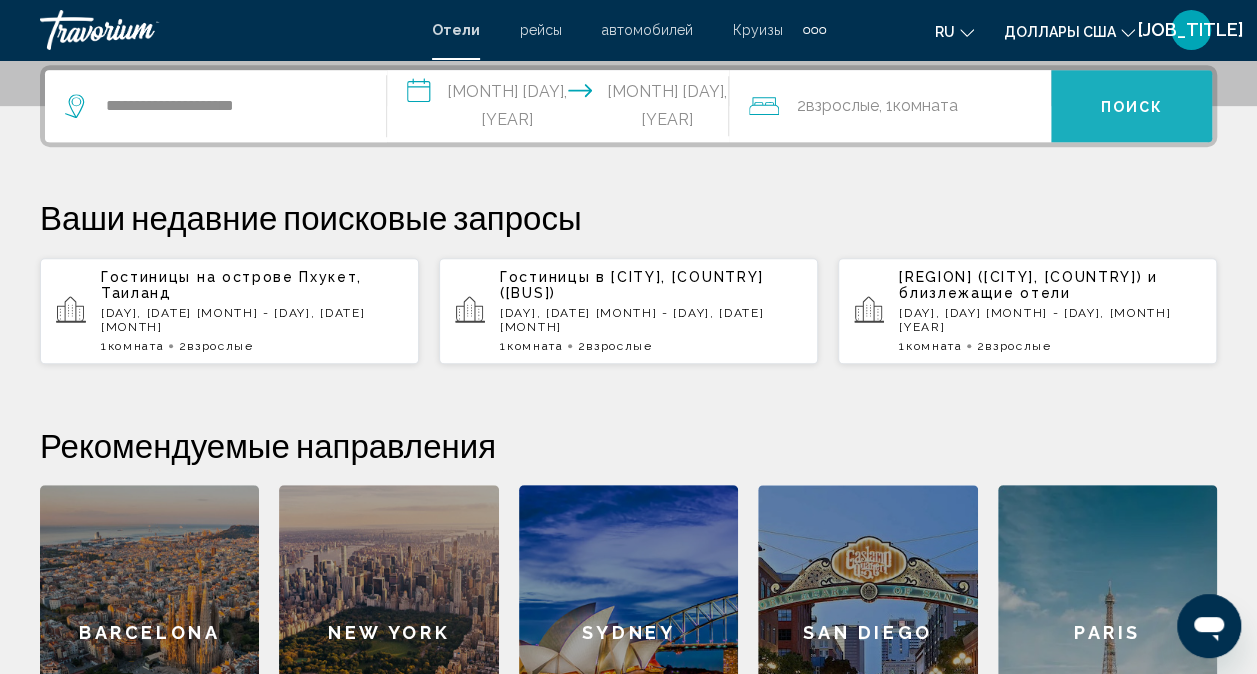 click on "Поиск" at bounding box center (1131, 107) 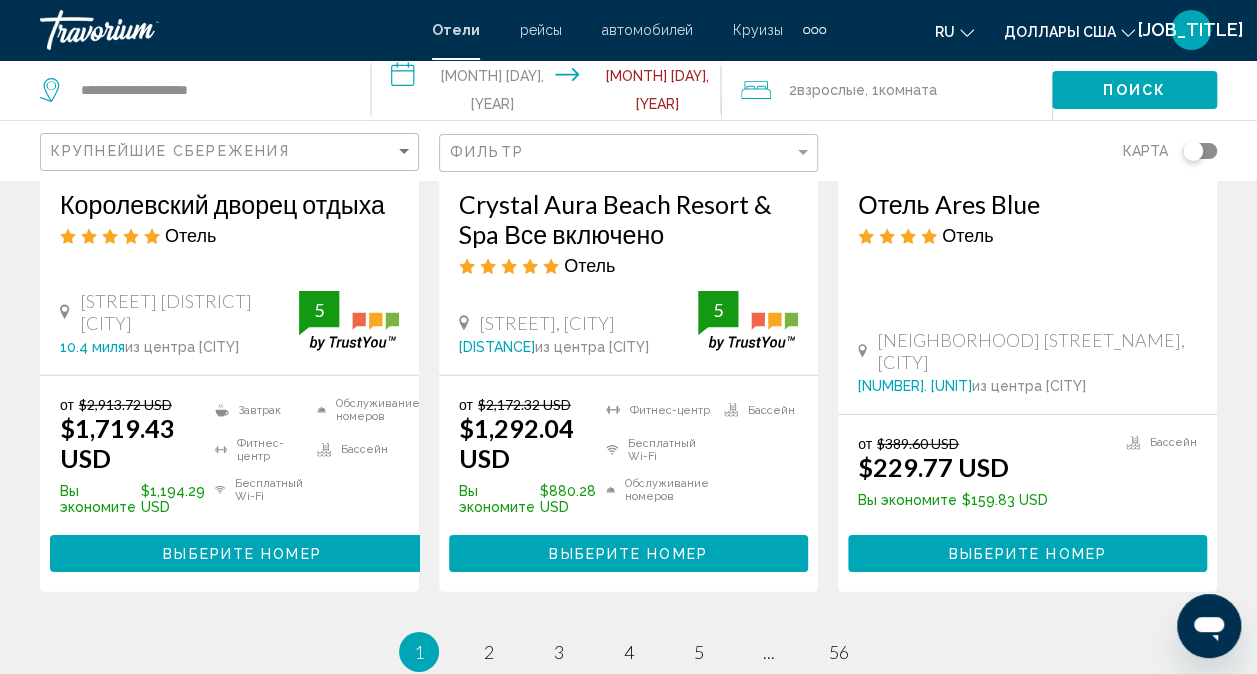 scroll, scrollTop: 2800, scrollLeft: 0, axis: vertical 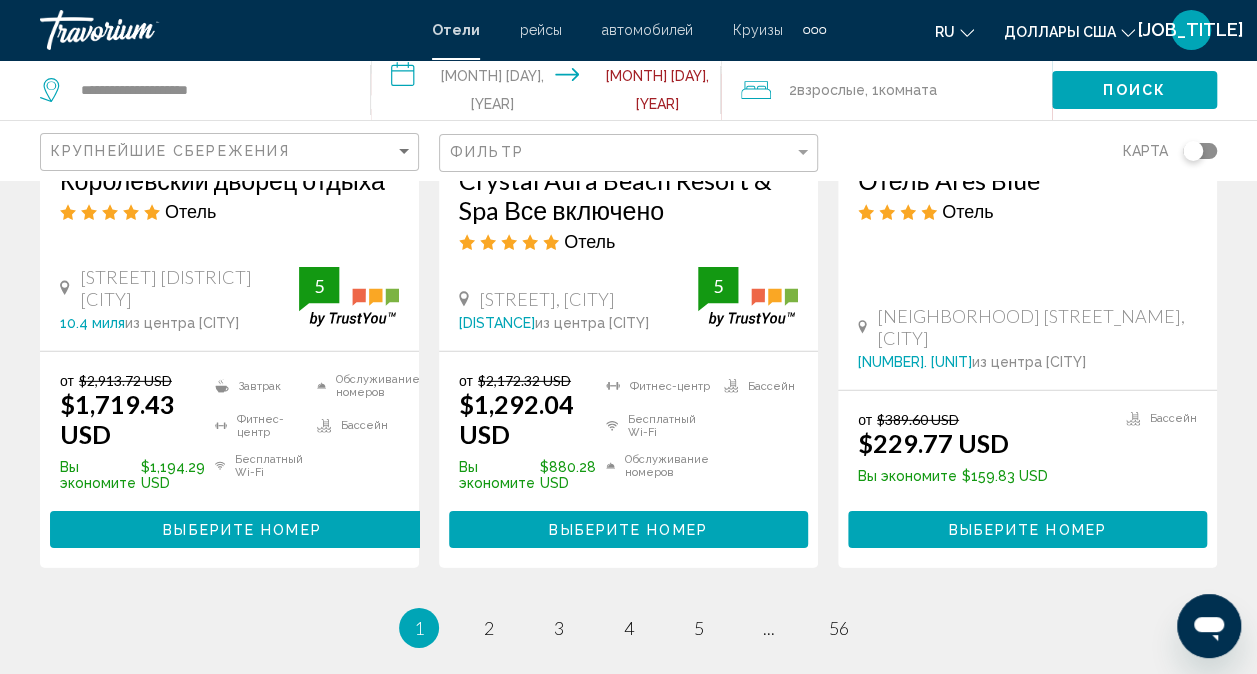 click on "страница  2" at bounding box center (489, 628) 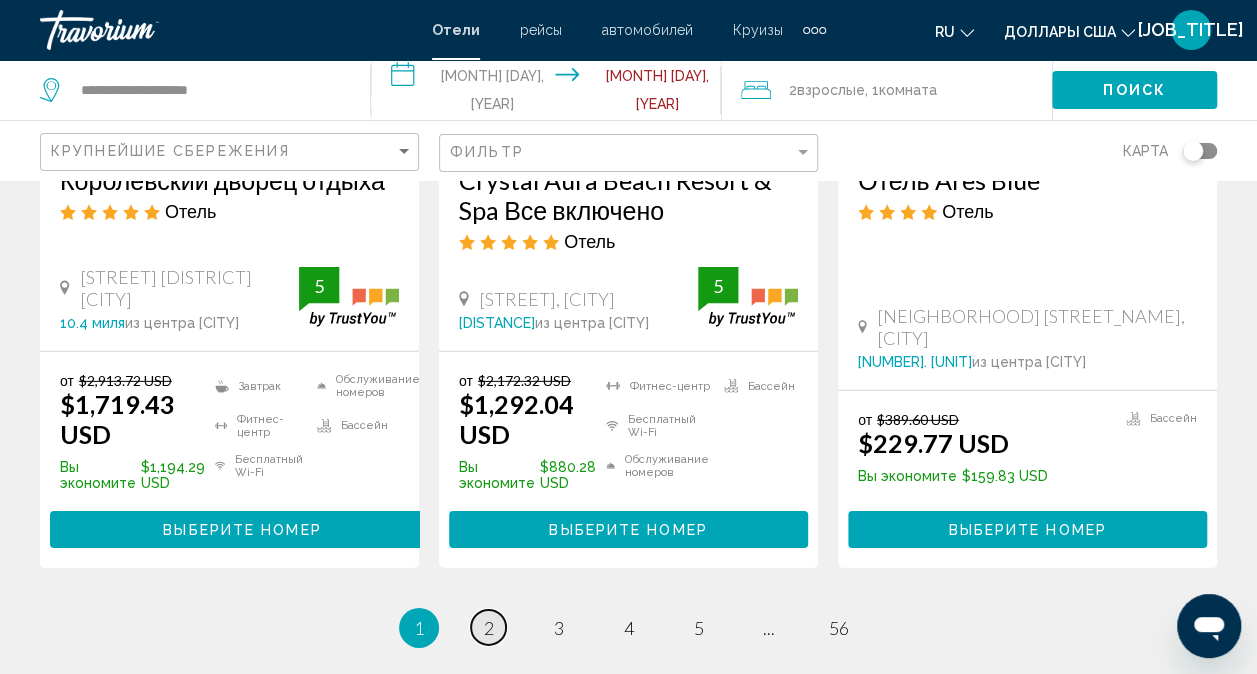 click on "2" at bounding box center (489, 628) 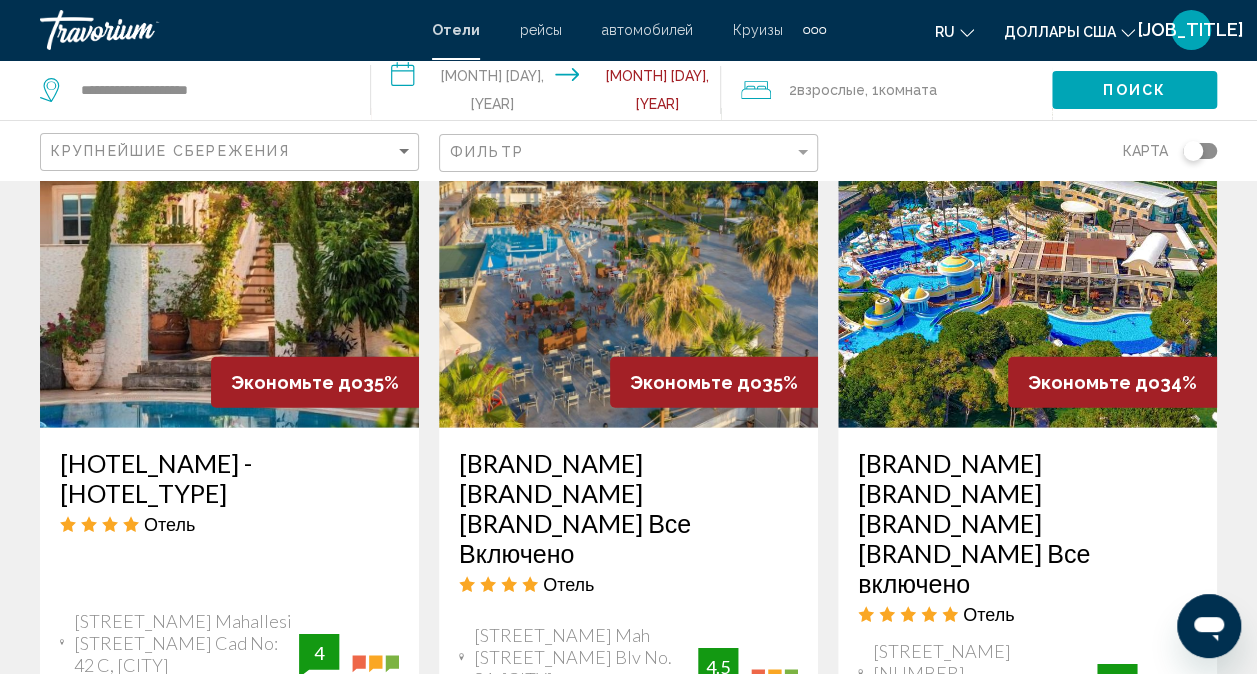 scroll, scrollTop: 2600, scrollLeft: 0, axis: vertical 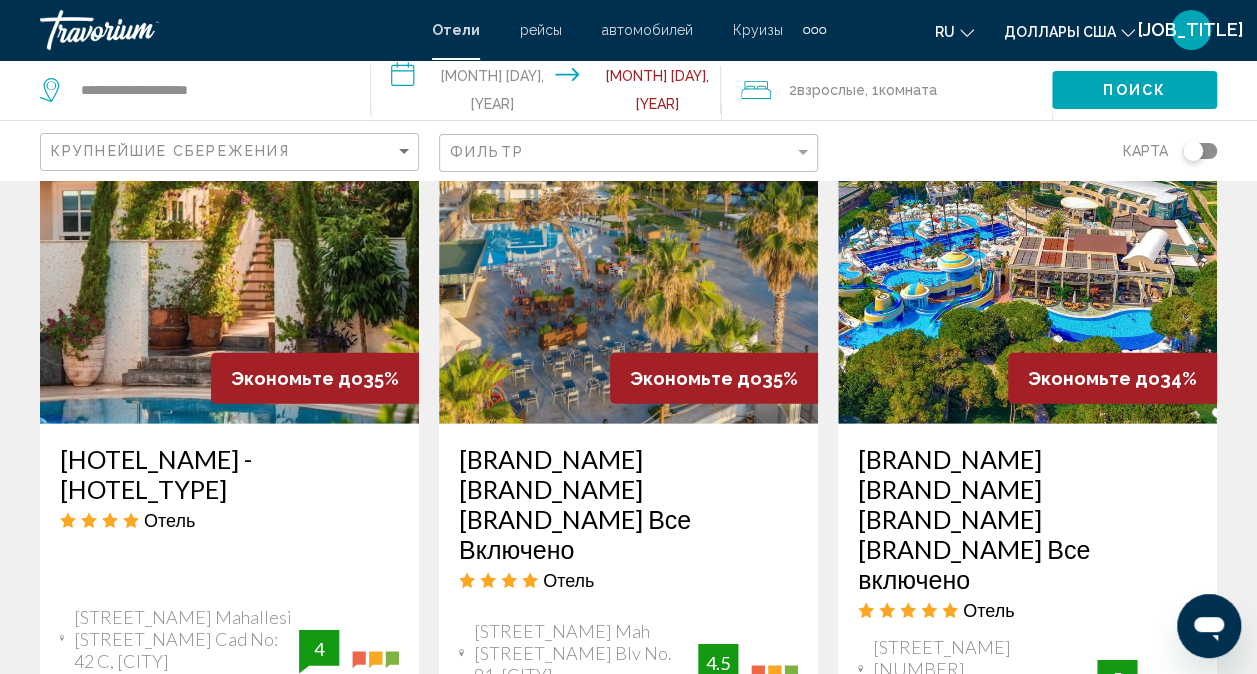 click at bounding box center [229, 264] 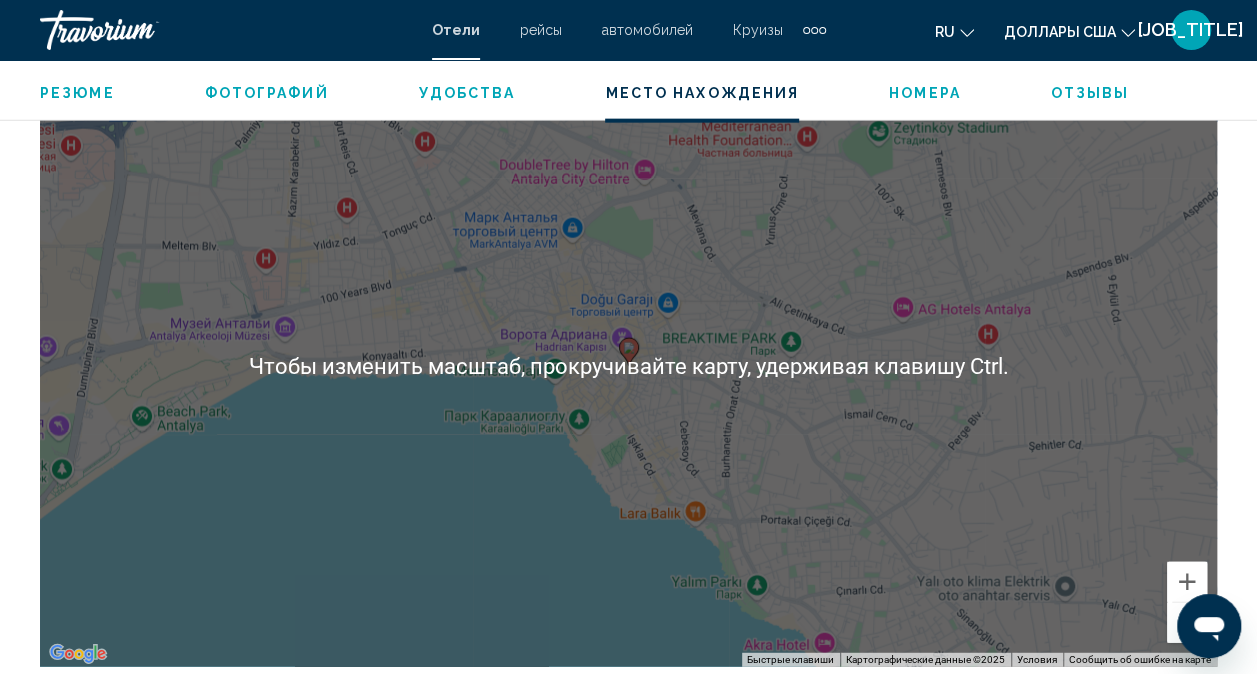 scroll, scrollTop: 2298, scrollLeft: 0, axis: vertical 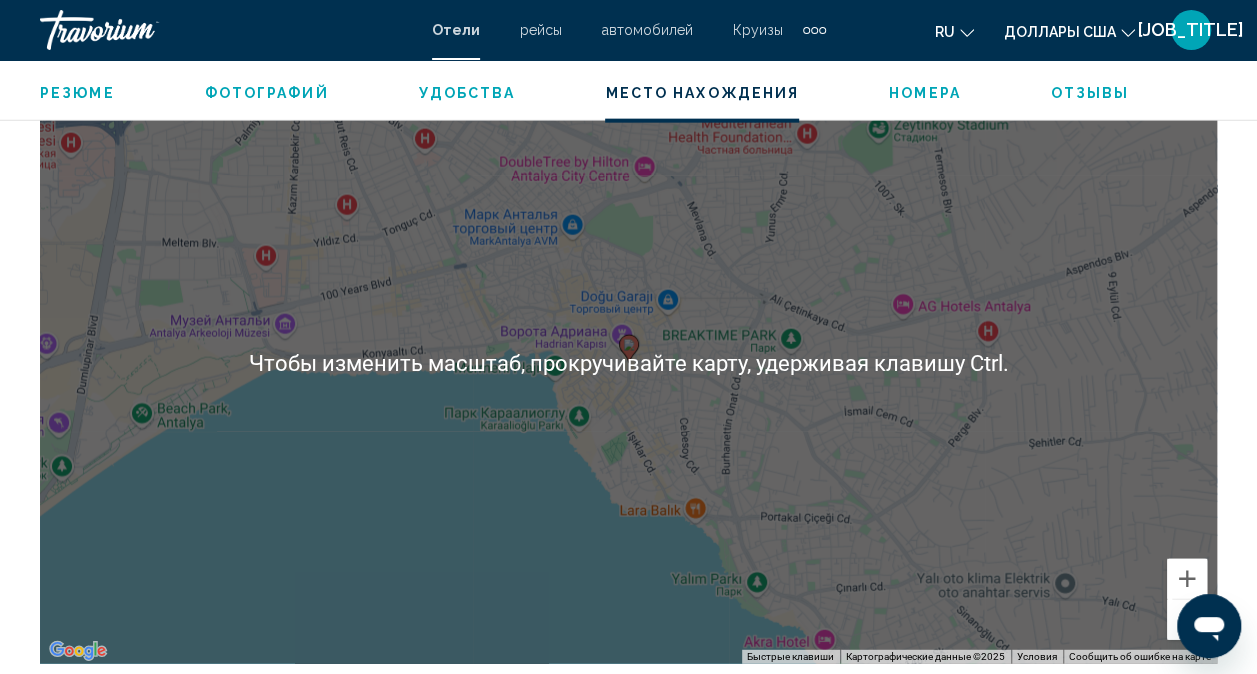click on "Чтобы активировать перетаскивание с помощью клавиатуры, нажмите Alt + Ввод. После этого перемещайте маркер, используя клавиши со стрелками. Чтобы завершить перетаскивание, нажмите клавишу Ввод. Чтобы отменить действие, нажмите клавишу Esc." at bounding box center [628, 364] 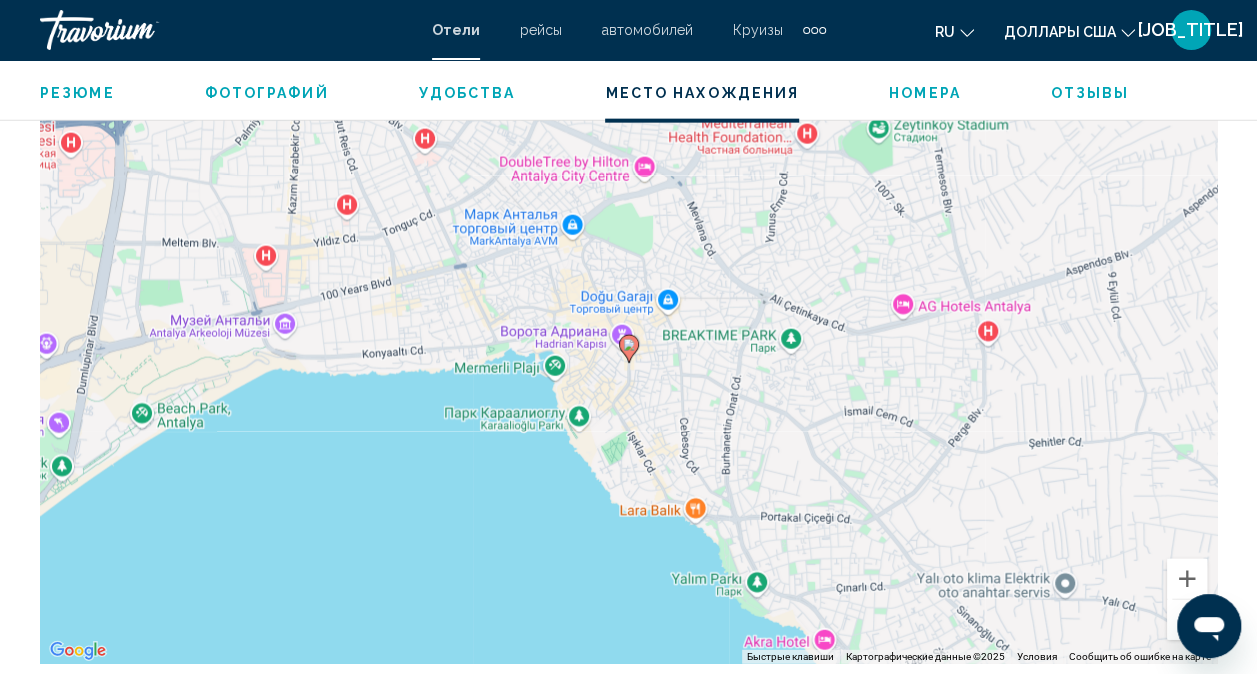 click on "Чтобы активировать перетаскивание с помощью клавиатуры, нажмите Alt + Ввод. После этого перемещайте маркер, используя клавиши со стрелками. Чтобы завершить перетаскивание, нажмите клавишу Ввод. Чтобы отменить действие, нажмите клавишу Esc." at bounding box center [628, 364] 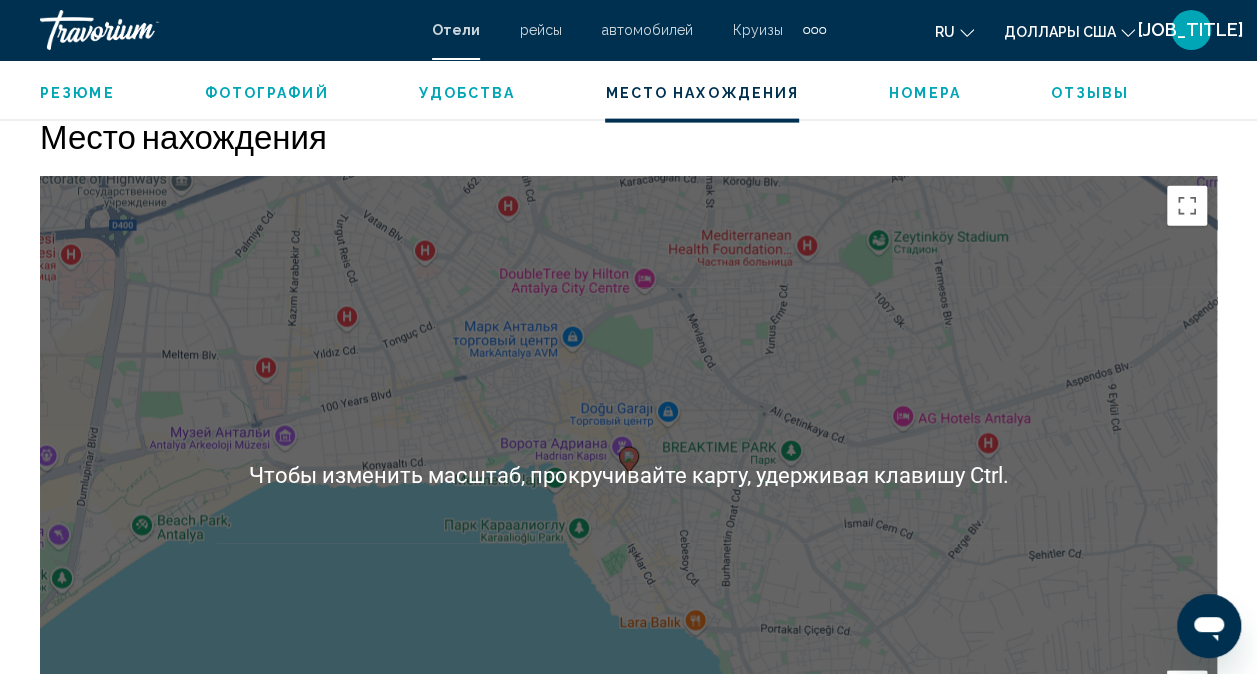 scroll, scrollTop: 2498, scrollLeft: 0, axis: vertical 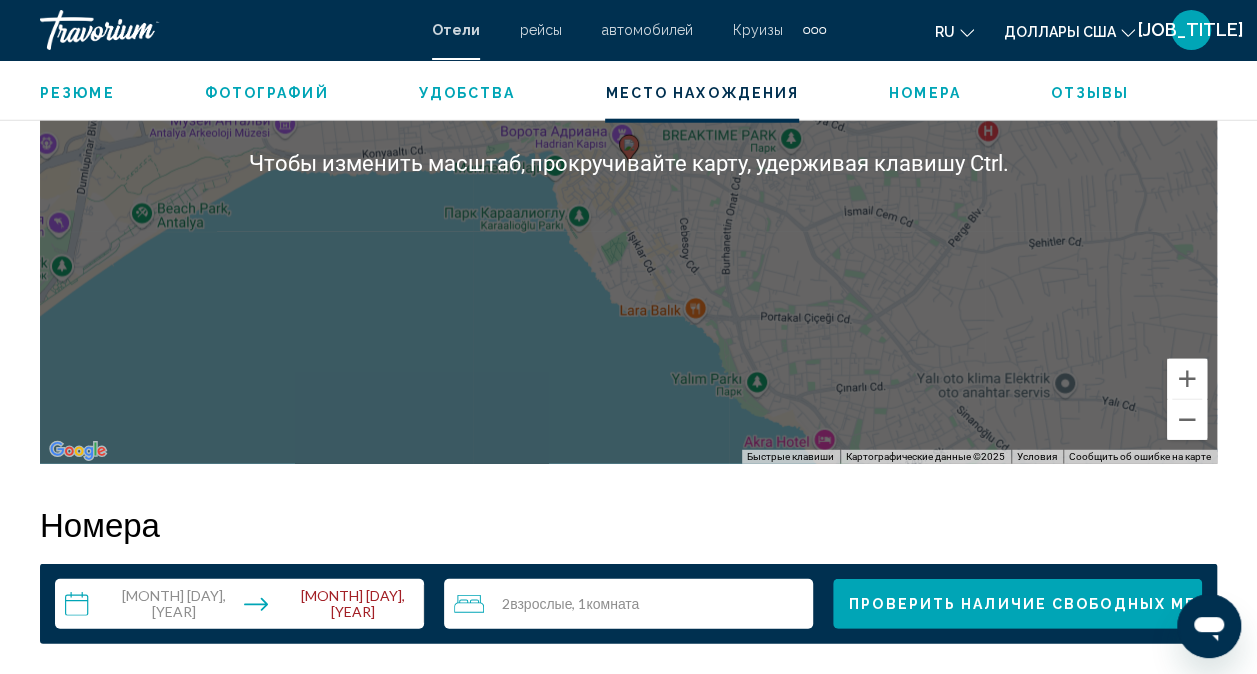 click on "Чтобы активировать перетаскивание с помощью клавиатуры, нажмите Alt + Ввод. После этого перемещайте маркер, используя клавиши со стрелками. Чтобы завершить перетаскивание, нажмите клавишу Ввод. Чтобы отменить действие, нажмите клавишу Esc." at bounding box center [628, 164] 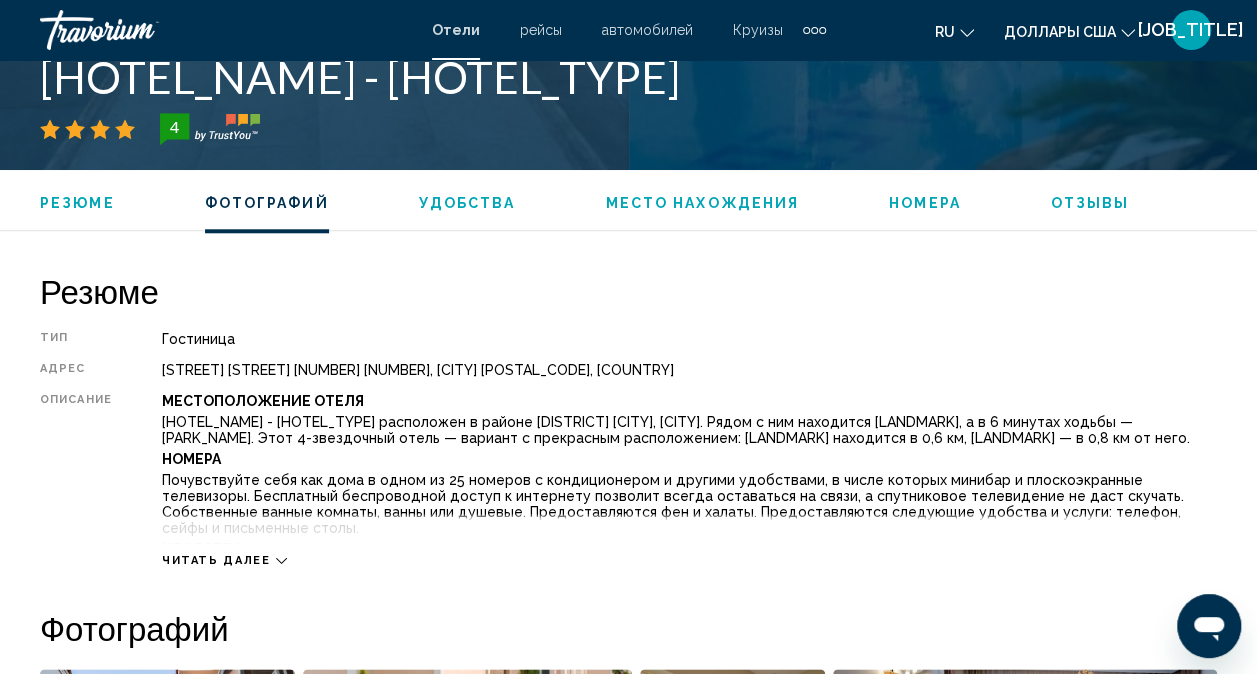 scroll, scrollTop: 798, scrollLeft: 0, axis: vertical 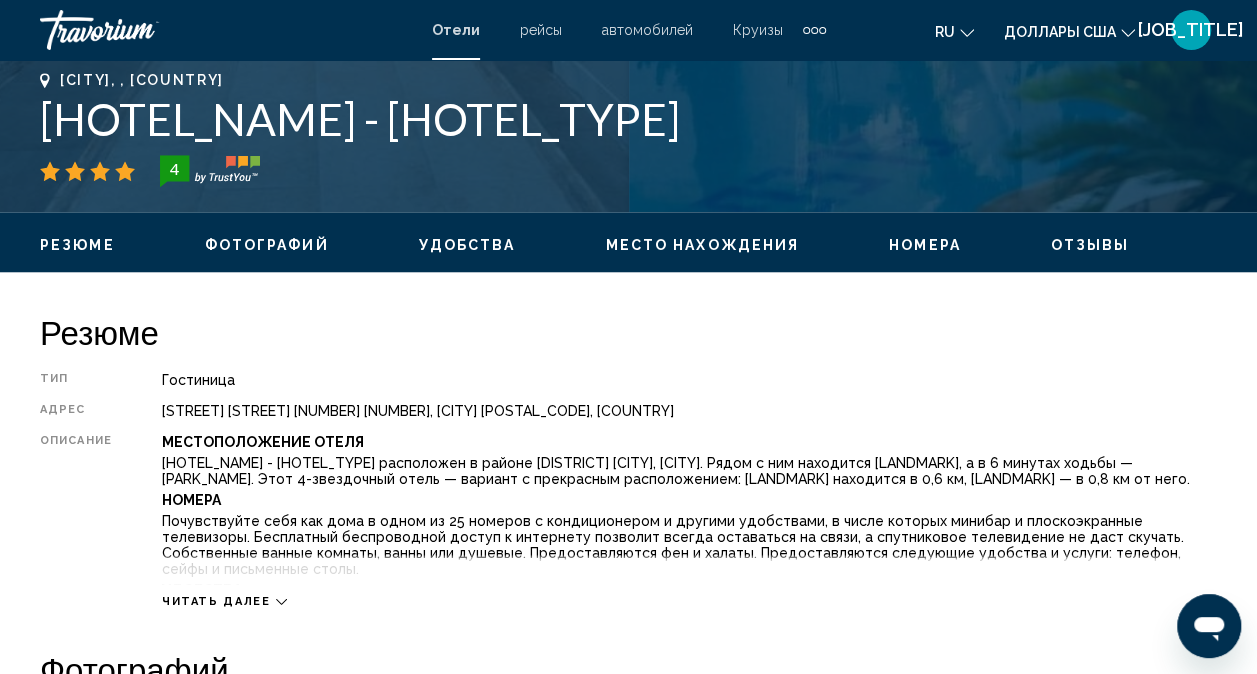 click on "Читать далее" at bounding box center (224, 601) 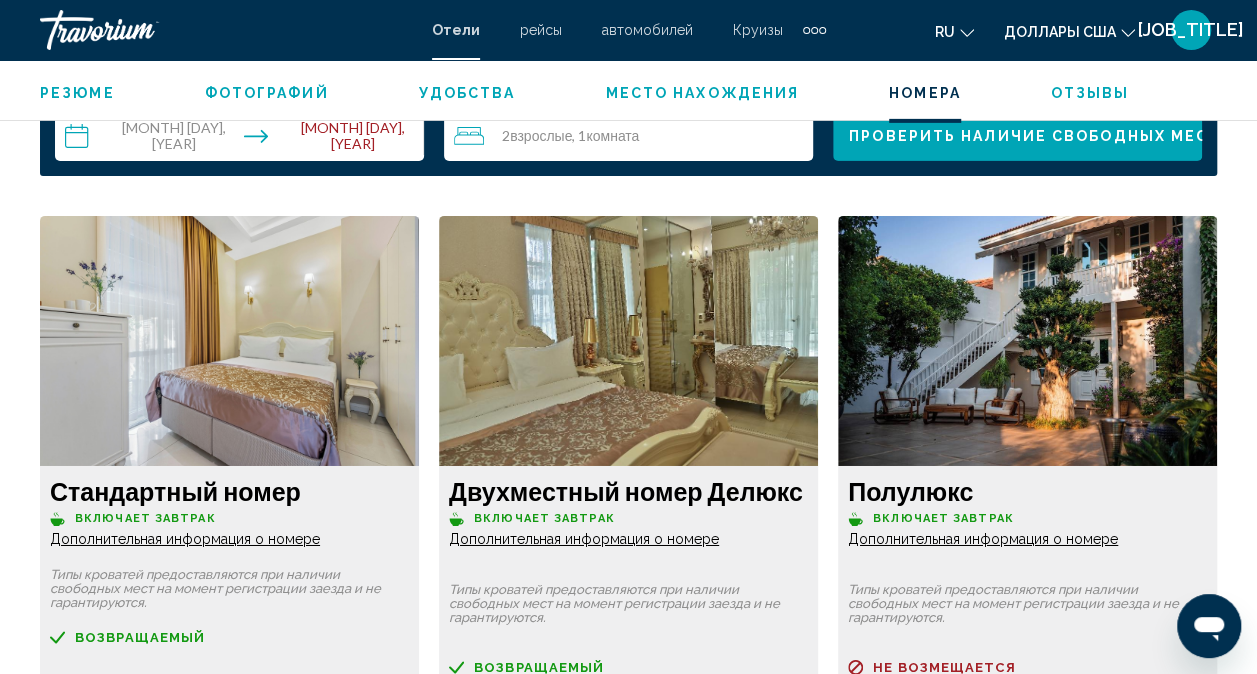 scroll, scrollTop: 3198, scrollLeft: 0, axis: vertical 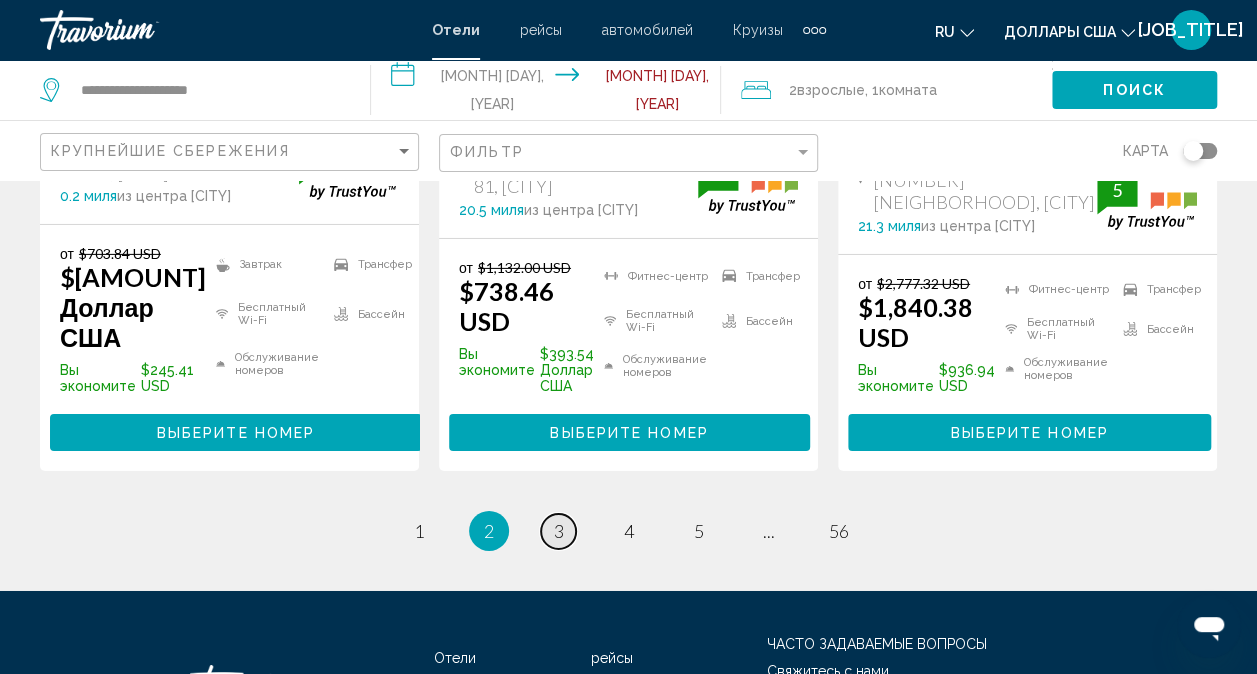 click on "3" at bounding box center (559, 531) 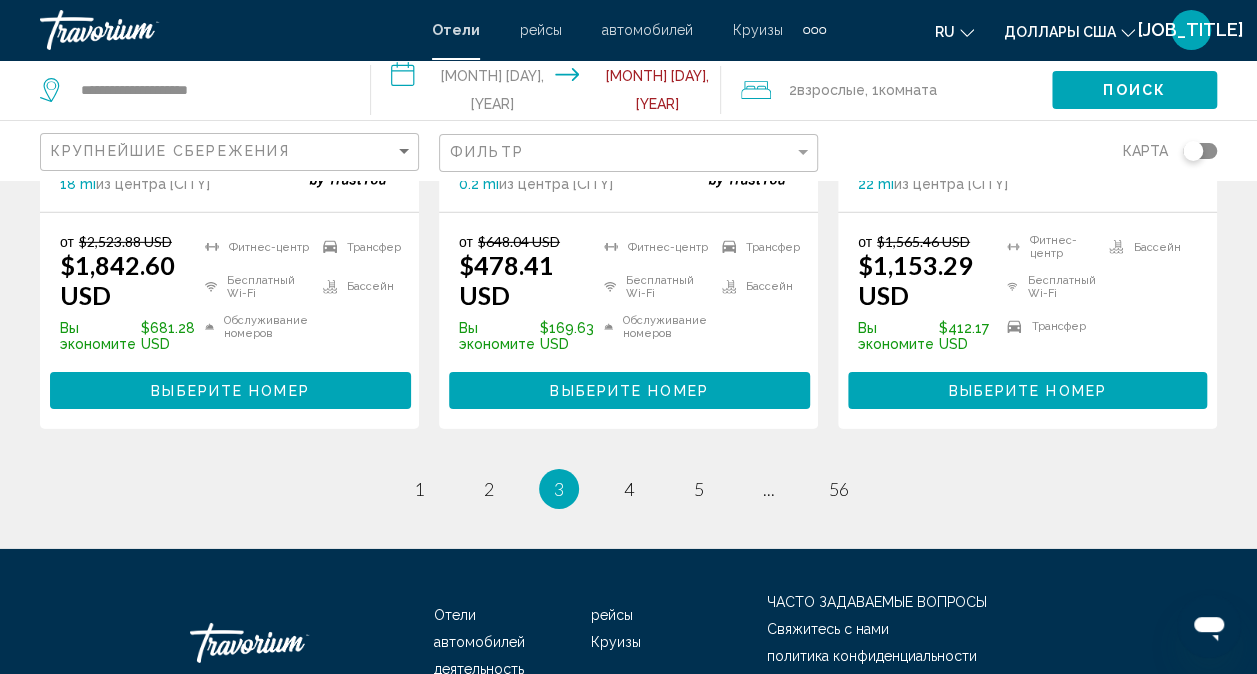 scroll, scrollTop: 3000, scrollLeft: 0, axis: vertical 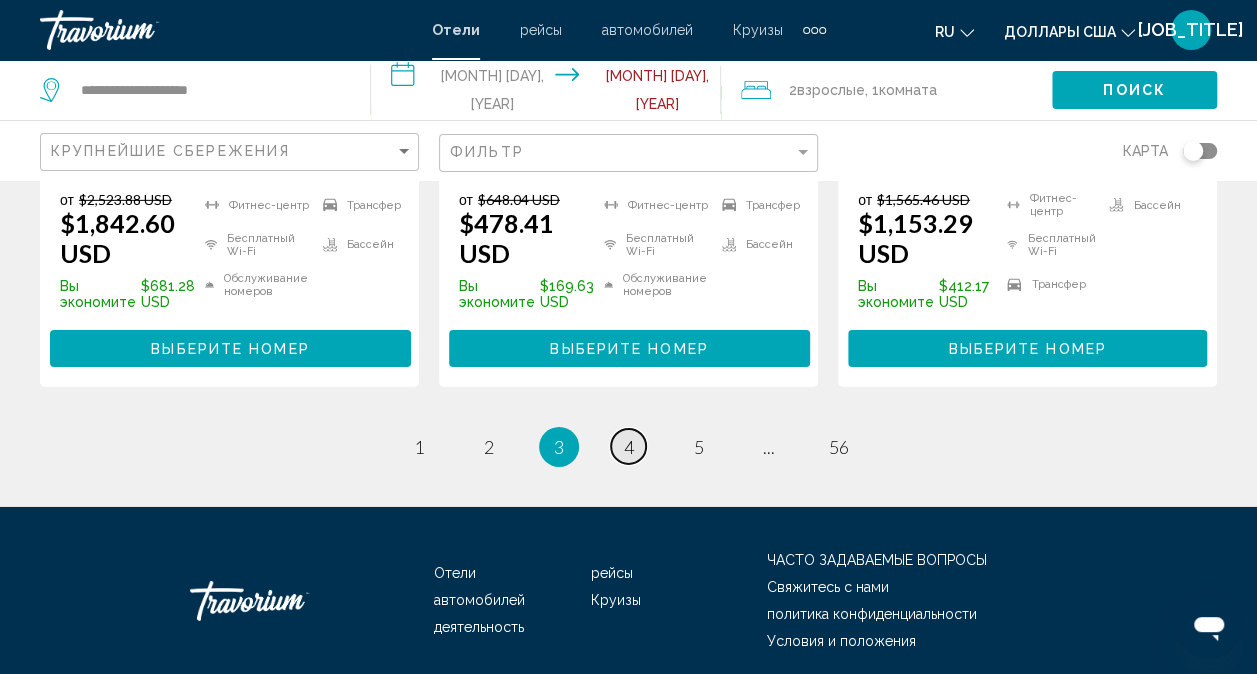 click on "страница  4" at bounding box center [628, 446] 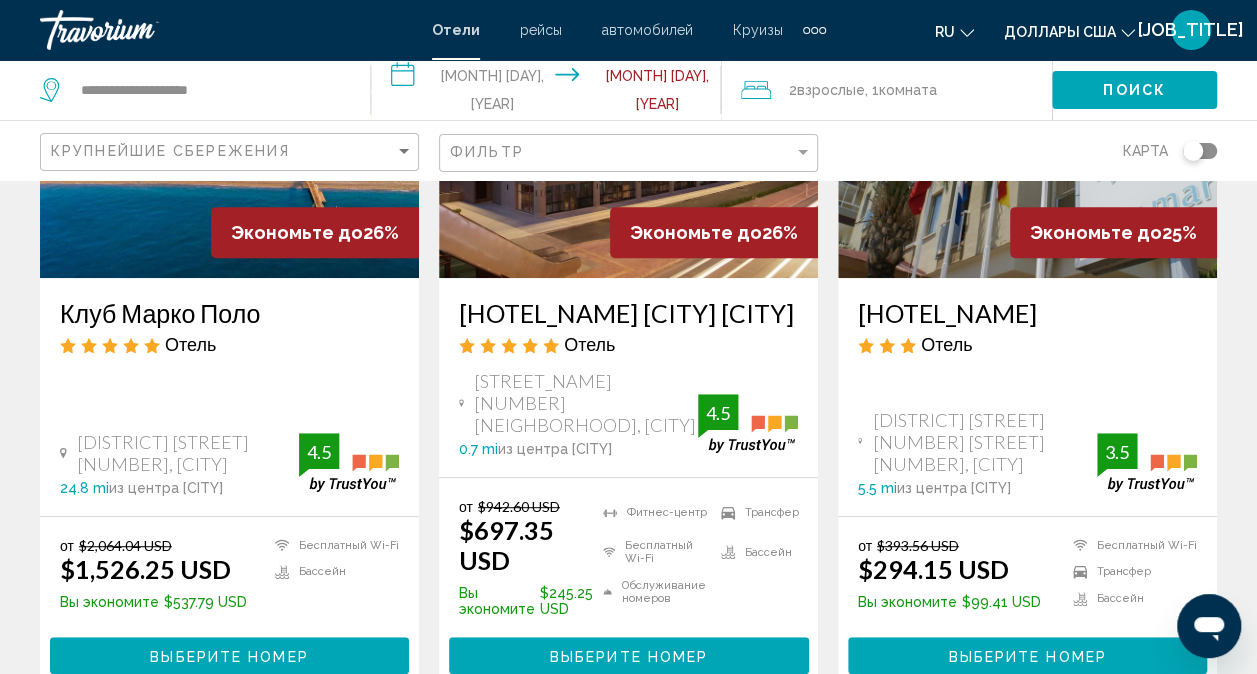 scroll, scrollTop: 300, scrollLeft: 0, axis: vertical 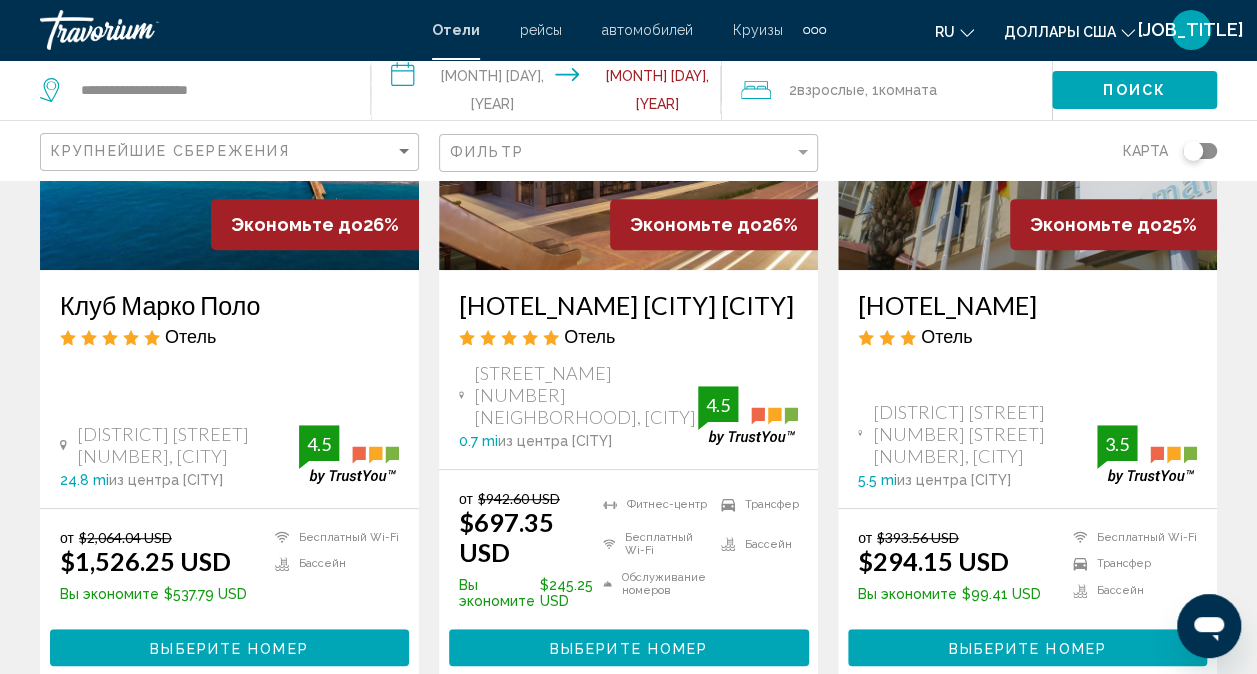 click at bounding box center (628, 110) 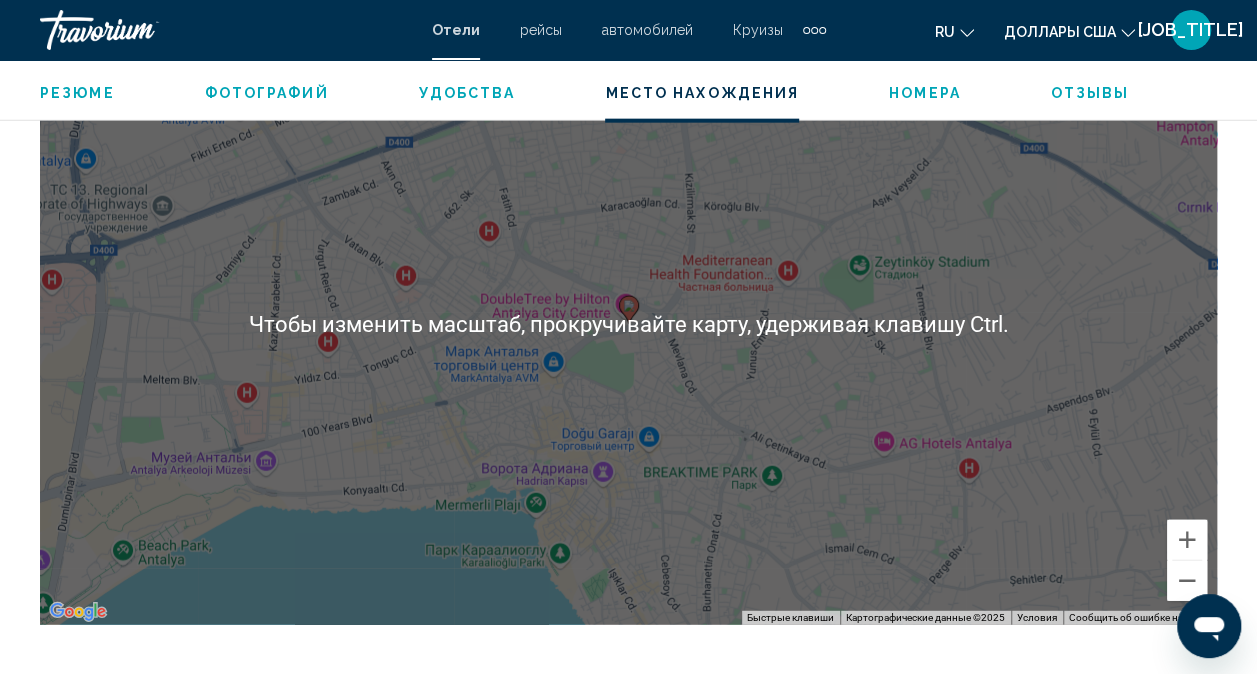 scroll, scrollTop: 2298, scrollLeft: 0, axis: vertical 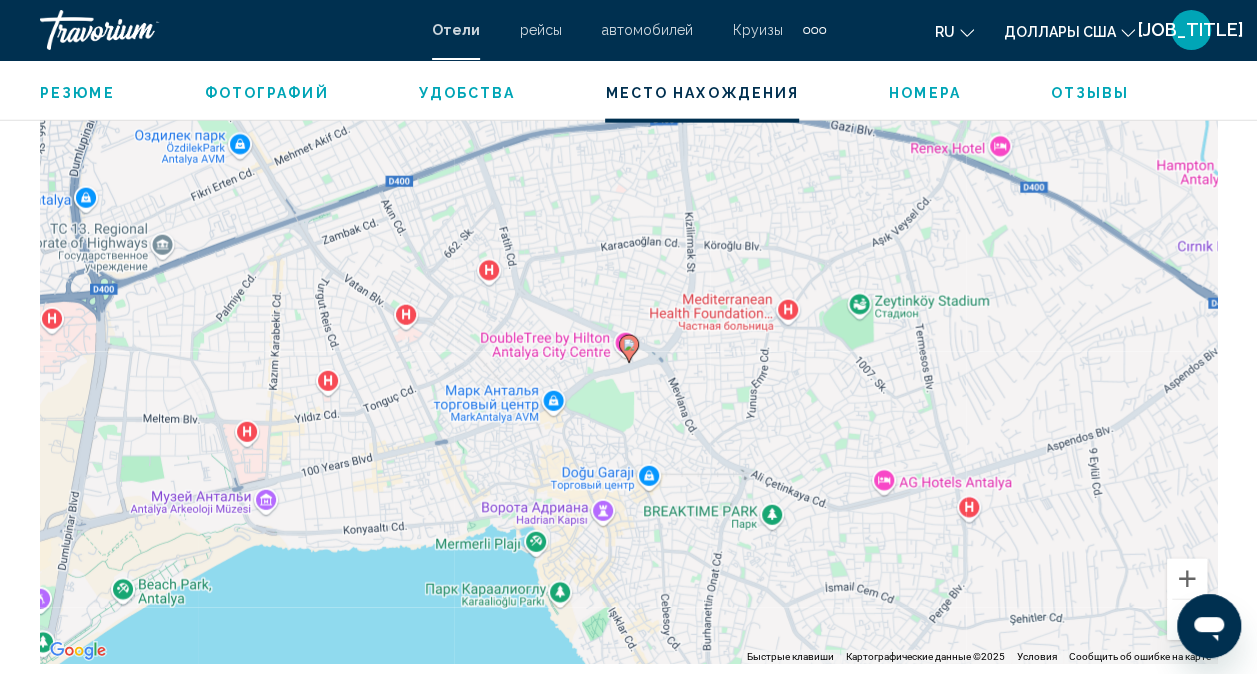 click on "Чтобы активировать перетаскивание с помощью клавиатуры, нажмите Alt + Ввод. После этого перемещайте маркер, используя клавиши со стрелками. Чтобы завершить перетаскивание, нажмите клавишу Ввод. Чтобы отменить действие, нажмите клавишу Esc." at bounding box center [628, 364] 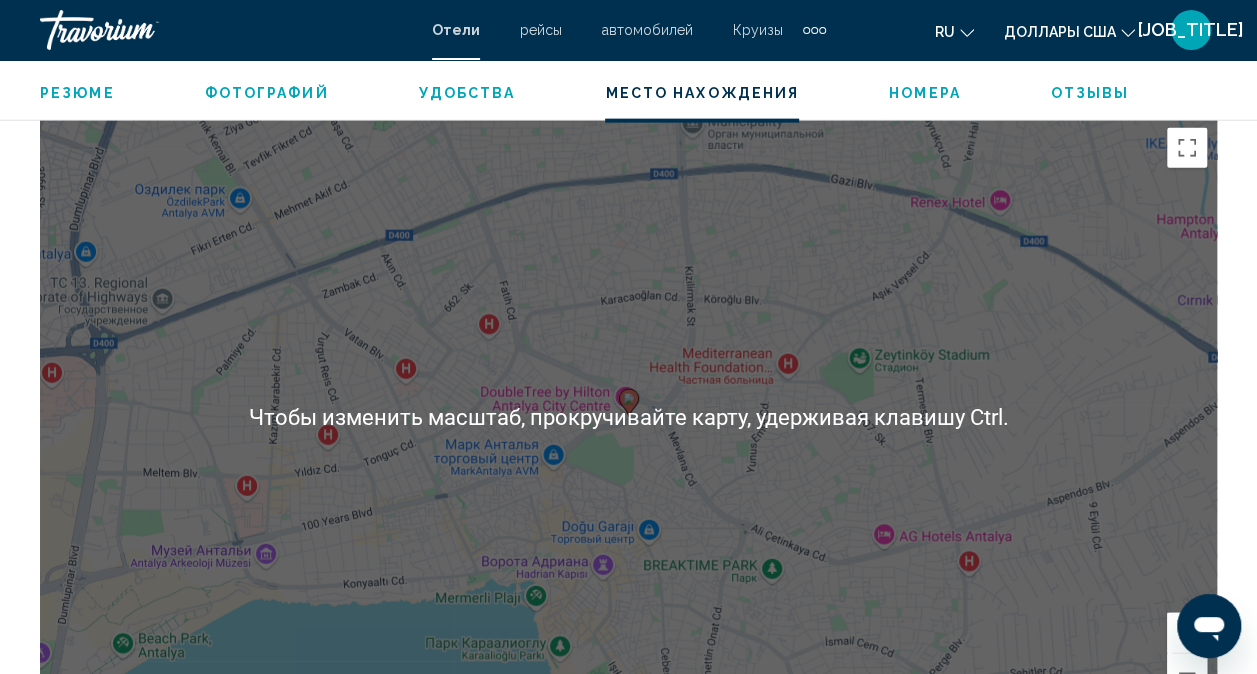 scroll, scrollTop: 2198, scrollLeft: 0, axis: vertical 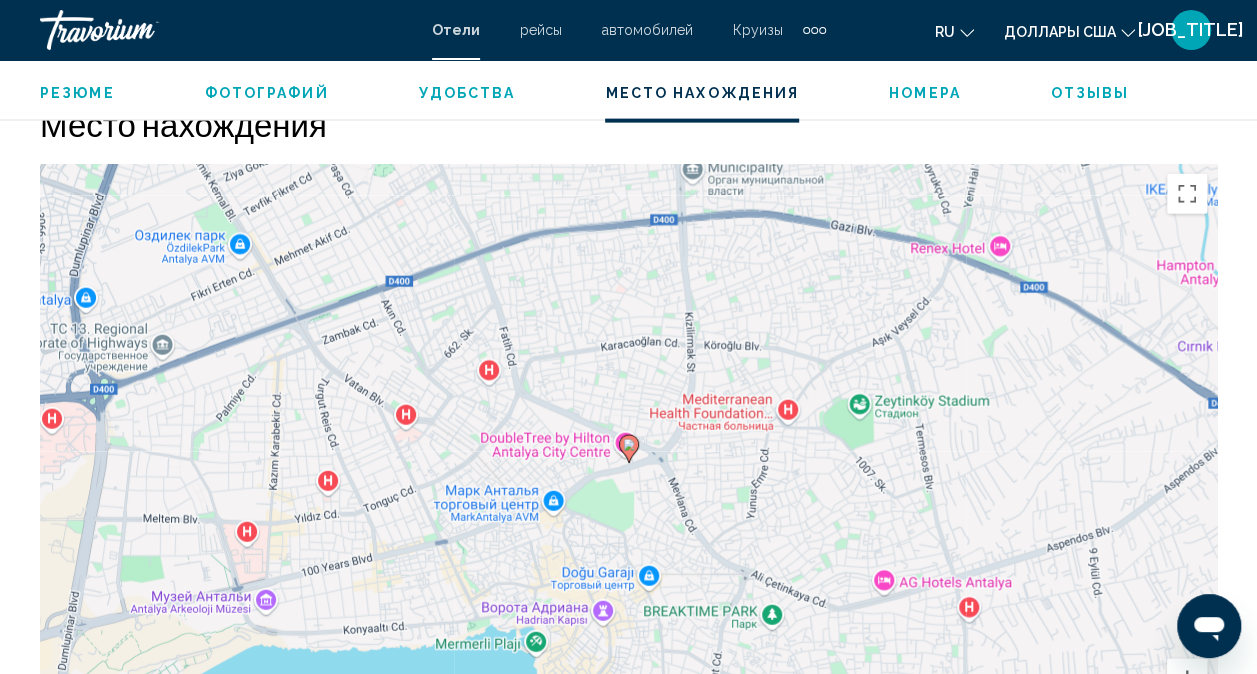 click on "Чтобы активировать перетаскивание с помощью клавиатуры, нажмите Alt + Ввод. После этого перемещайте маркер, используя клавиши со стрелками. Чтобы завершить перетаскивание, нажмите клавишу Ввод. Чтобы отменить действие, нажмите клавишу Esc." at bounding box center [628, 464] 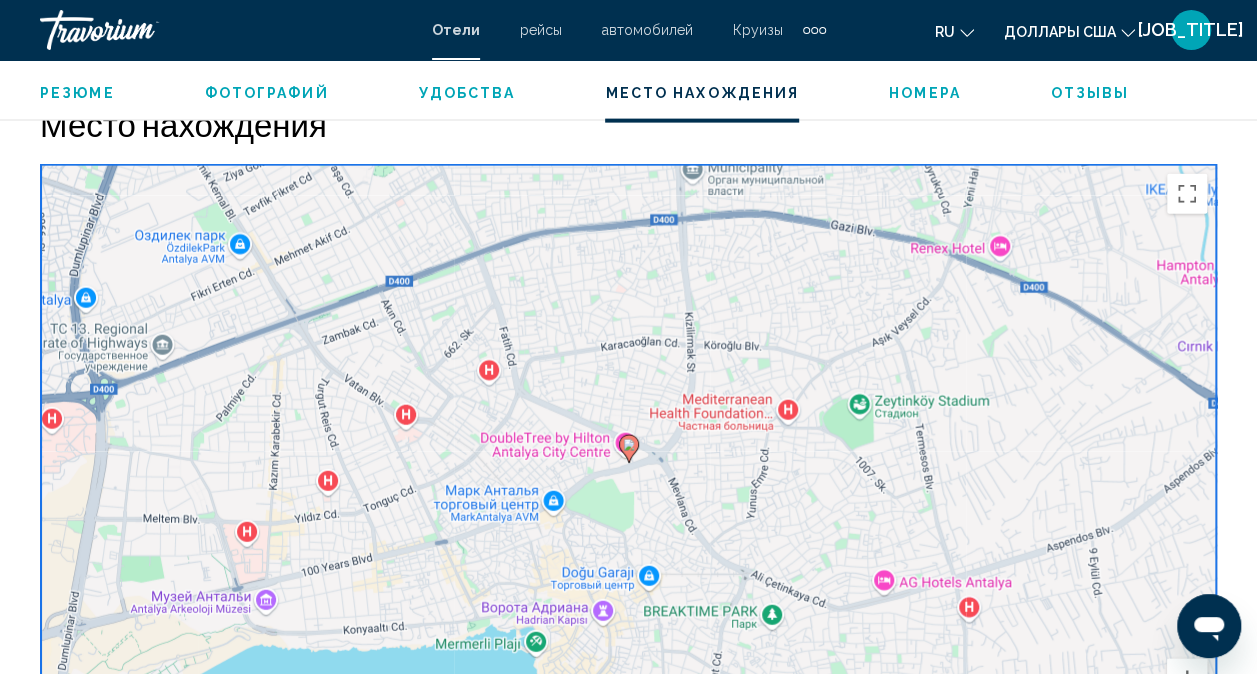 click on "Чтобы активировать перетаскивание с помощью клавиатуры, нажмите Alt + Ввод. После этого перемещайте маркер, используя клавиши со стрелками. Чтобы завершить перетаскивание, нажмите клавишу Ввод. Чтобы отменить действие, нажмите клавишу Esc." at bounding box center [628, 464] 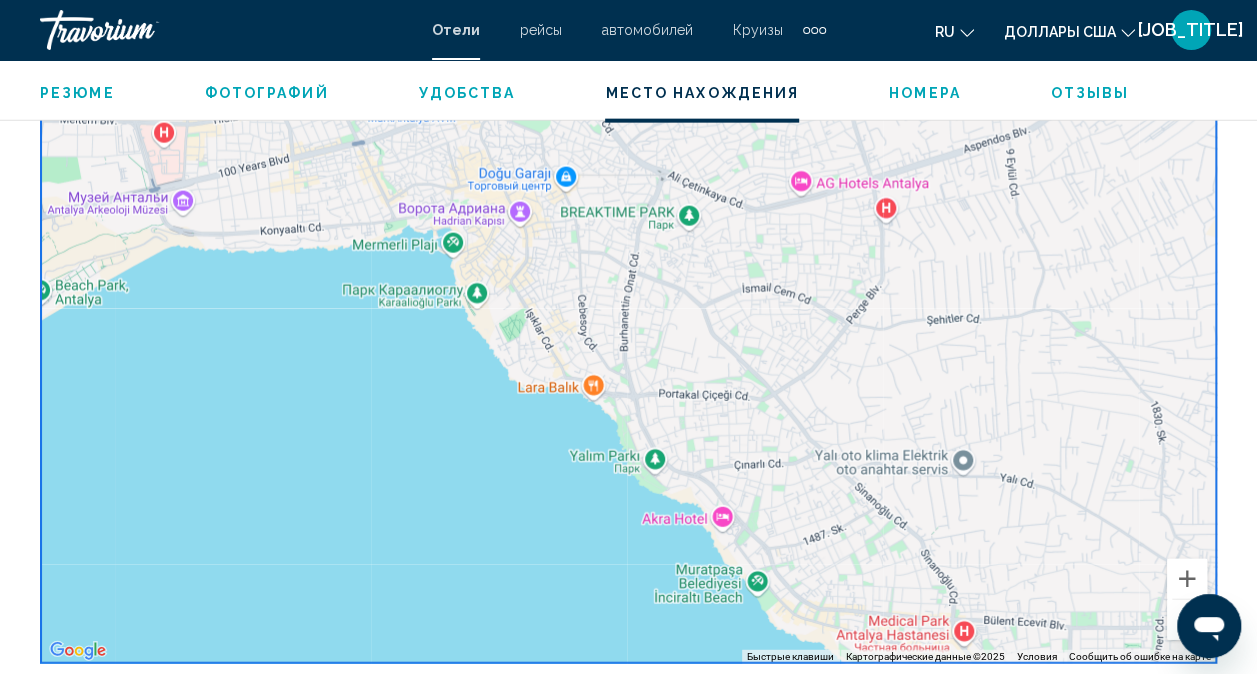 scroll, scrollTop: 2198, scrollLeft: 0, axis: vertical 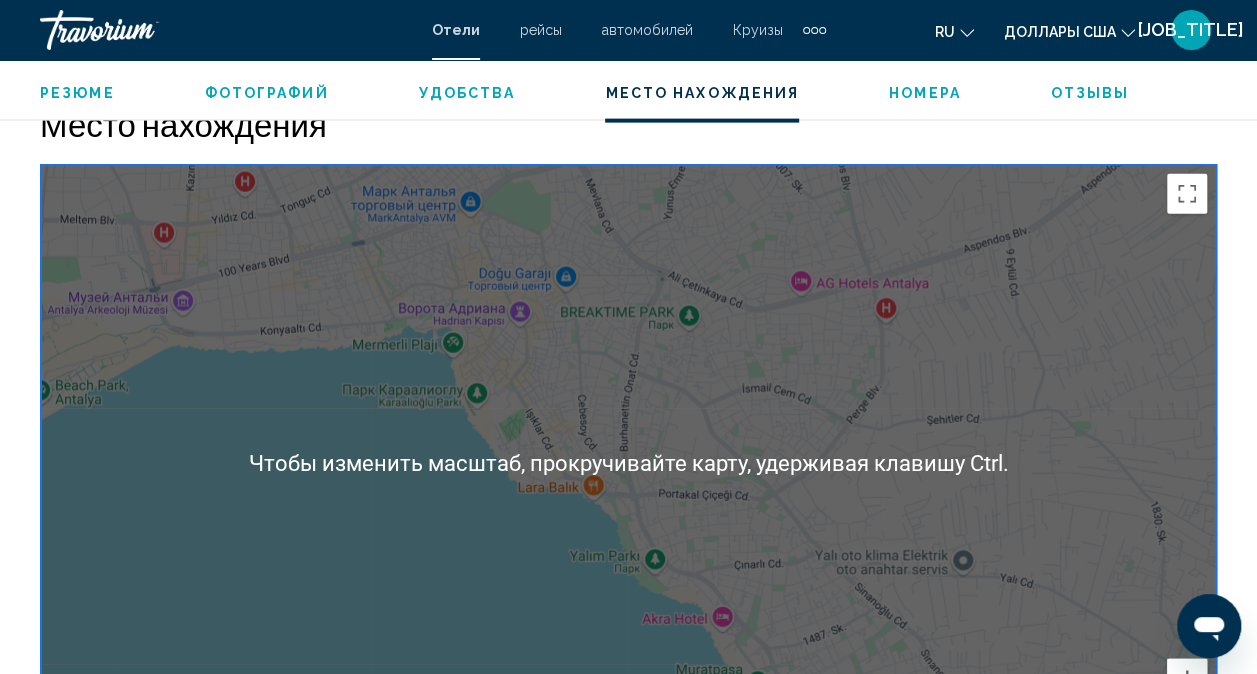 click on "Чтобы активировать перетаскивание с помощью клавиатуры, нажмите Alt + Ввод. После этого перемещайте маркер, используя клавиши со стрелками. Чтобы завершить перетаскивание, нажмите клавишу Ввод. Чтобы отменить действие, нажмите клавишу Esc." at bounding box center (628, 464) 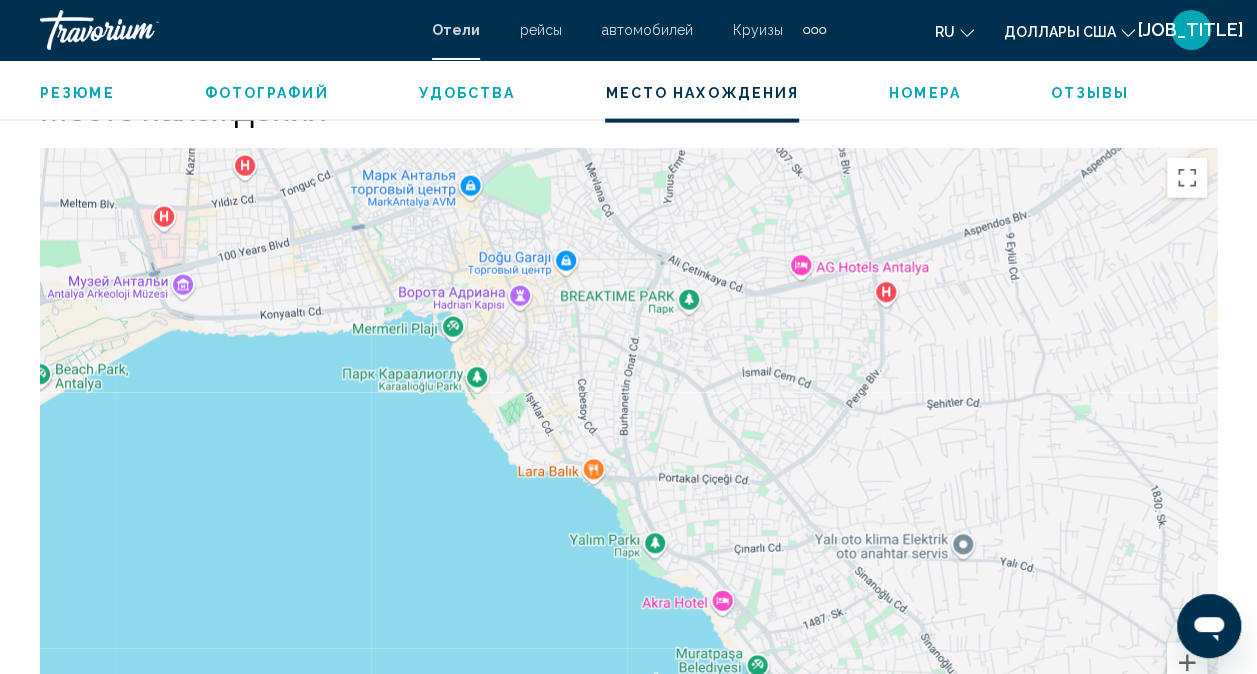 scroll, scrollTop: 2201, scrollLeft: 0, axis: vertical 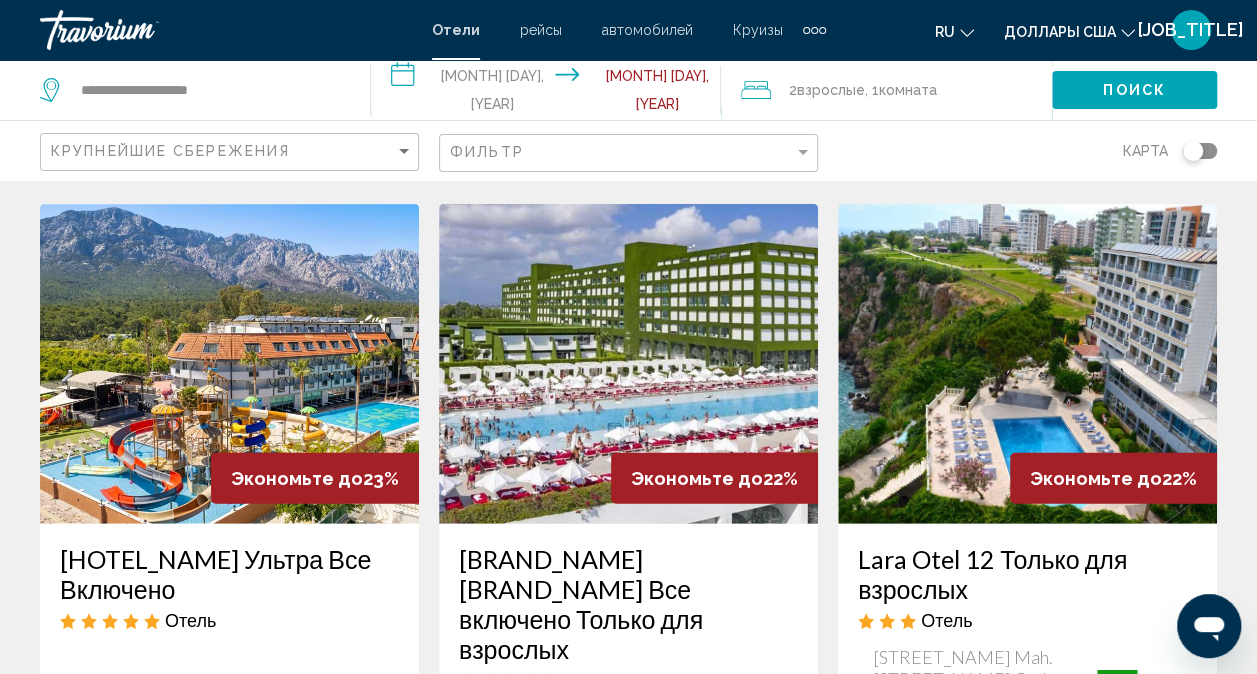 click at bounding box center (229, 364) 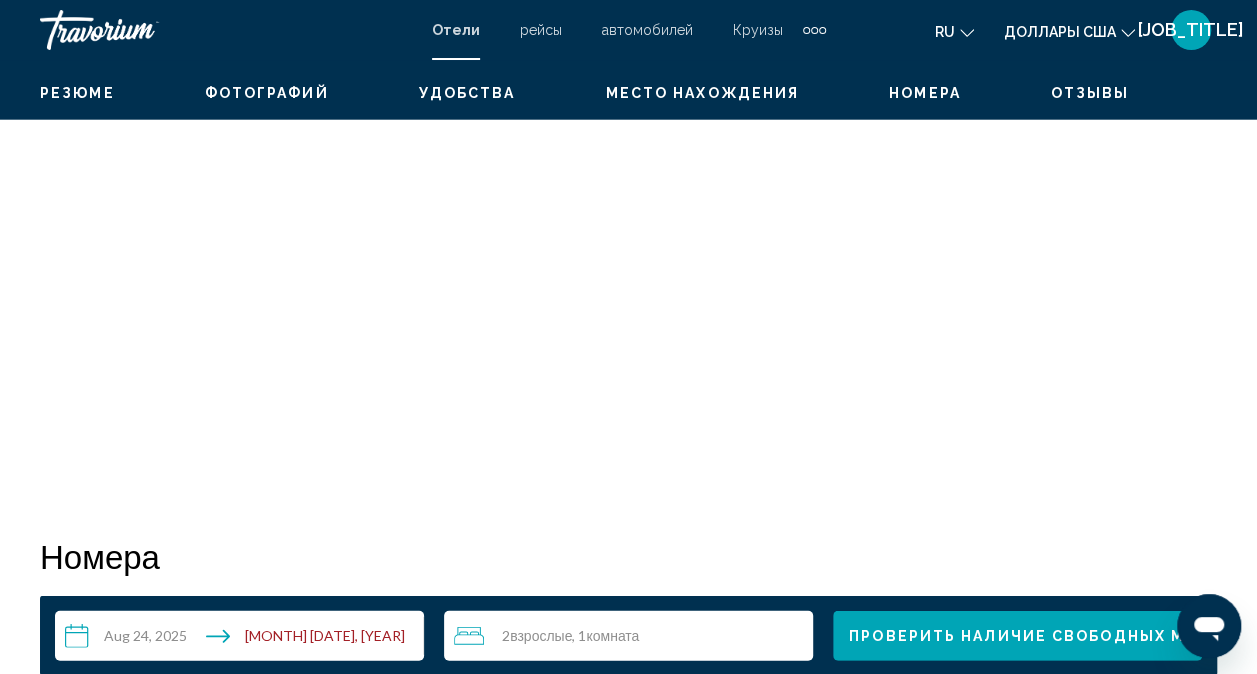 scroll, scrollTop: 198, scrollLeft: 0, axis: vertical 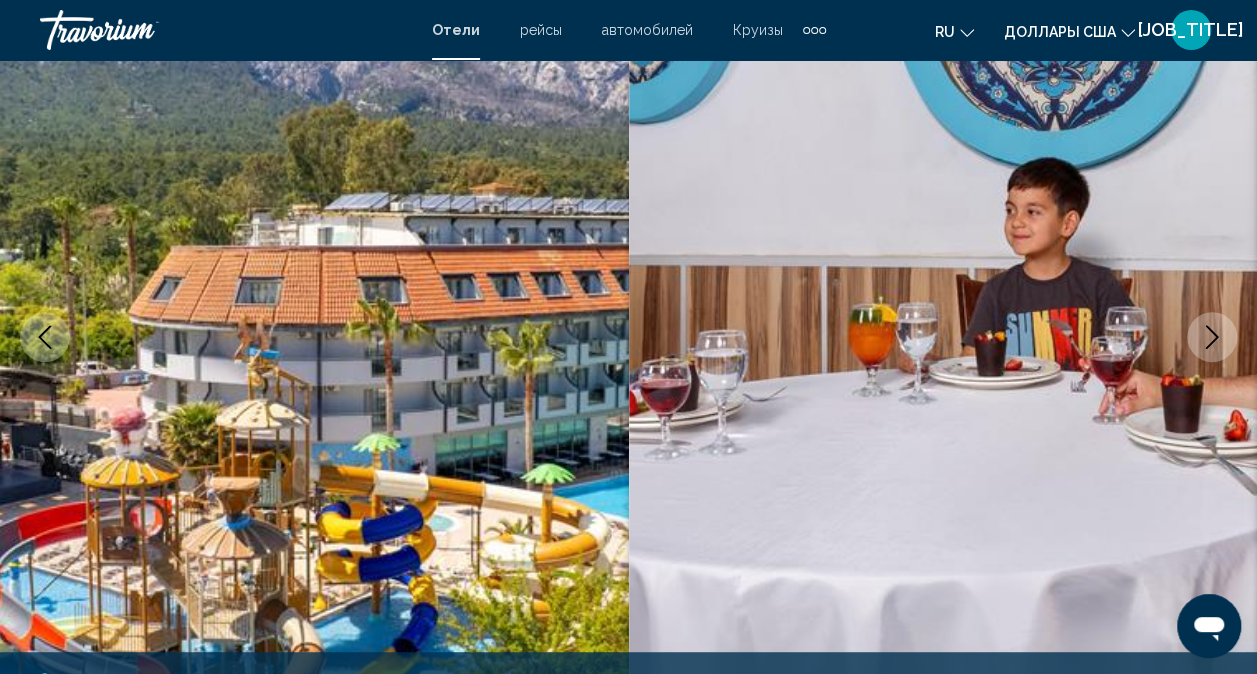 click 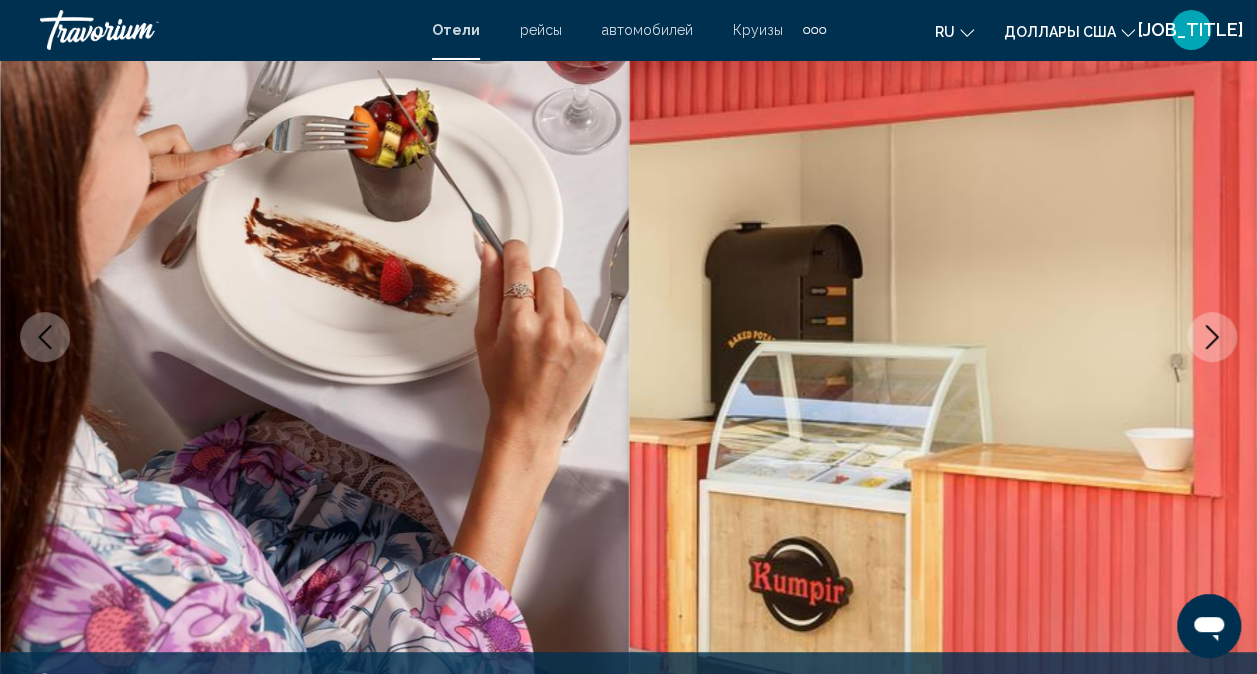 click at bounding box center (943, 337) 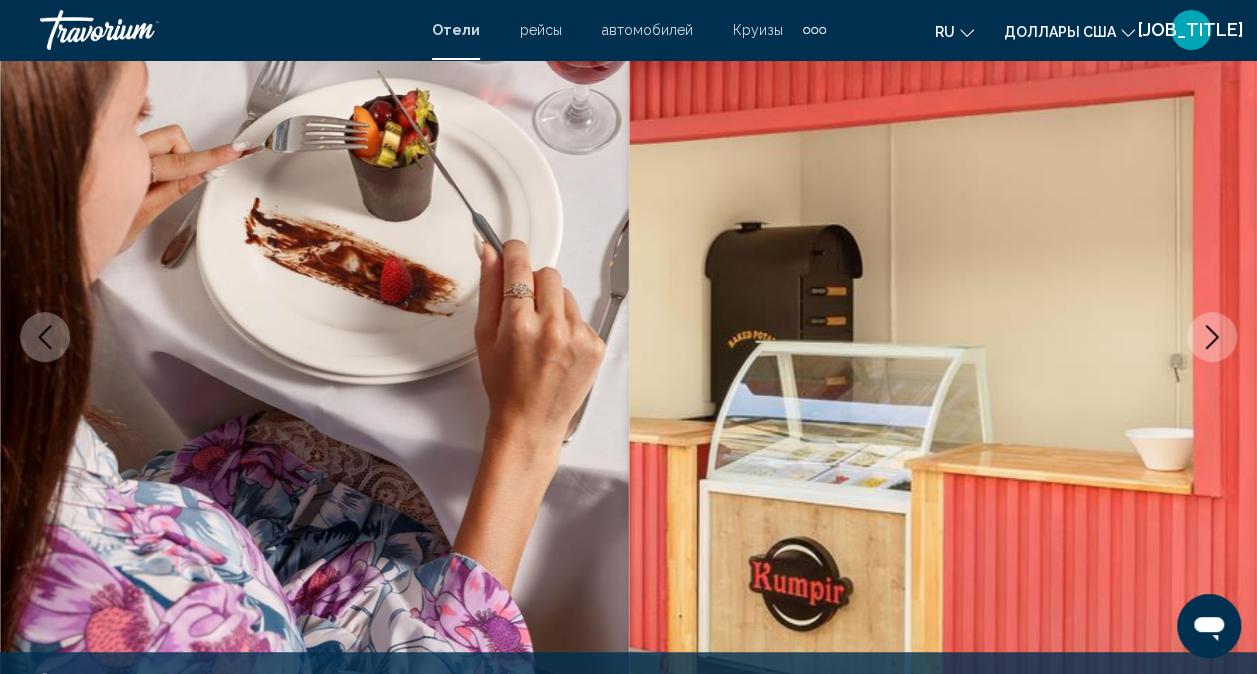 click at bounding box center (1212, 337) 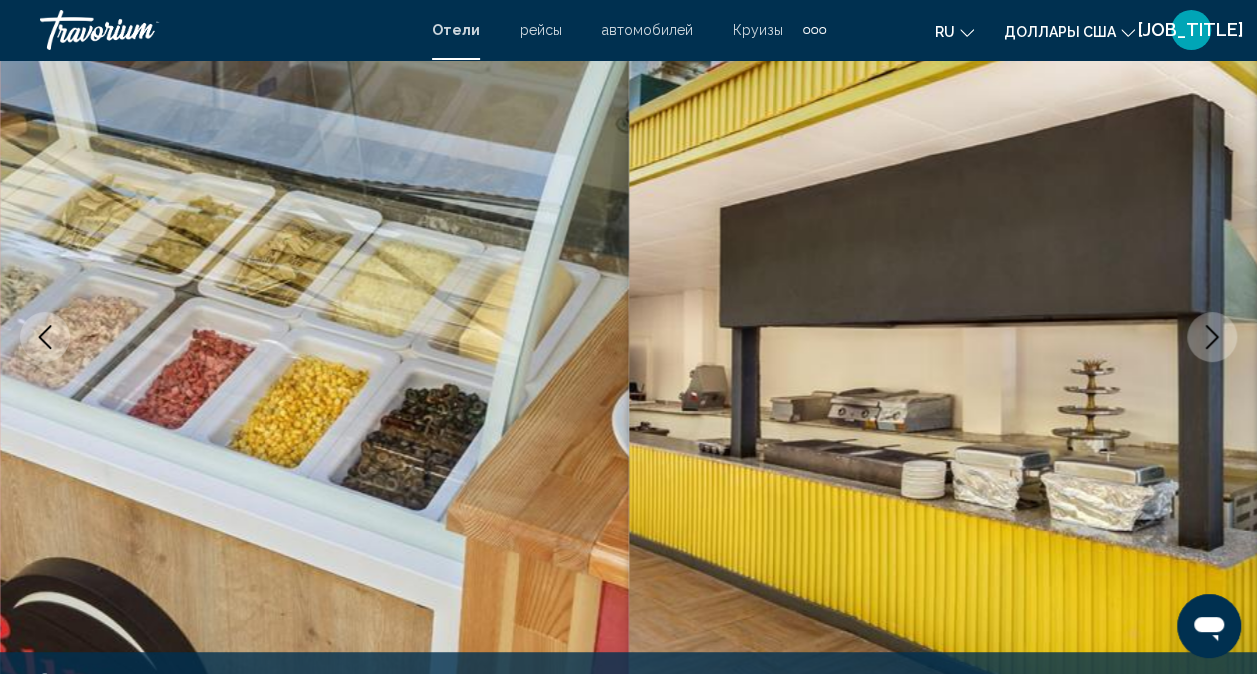 click 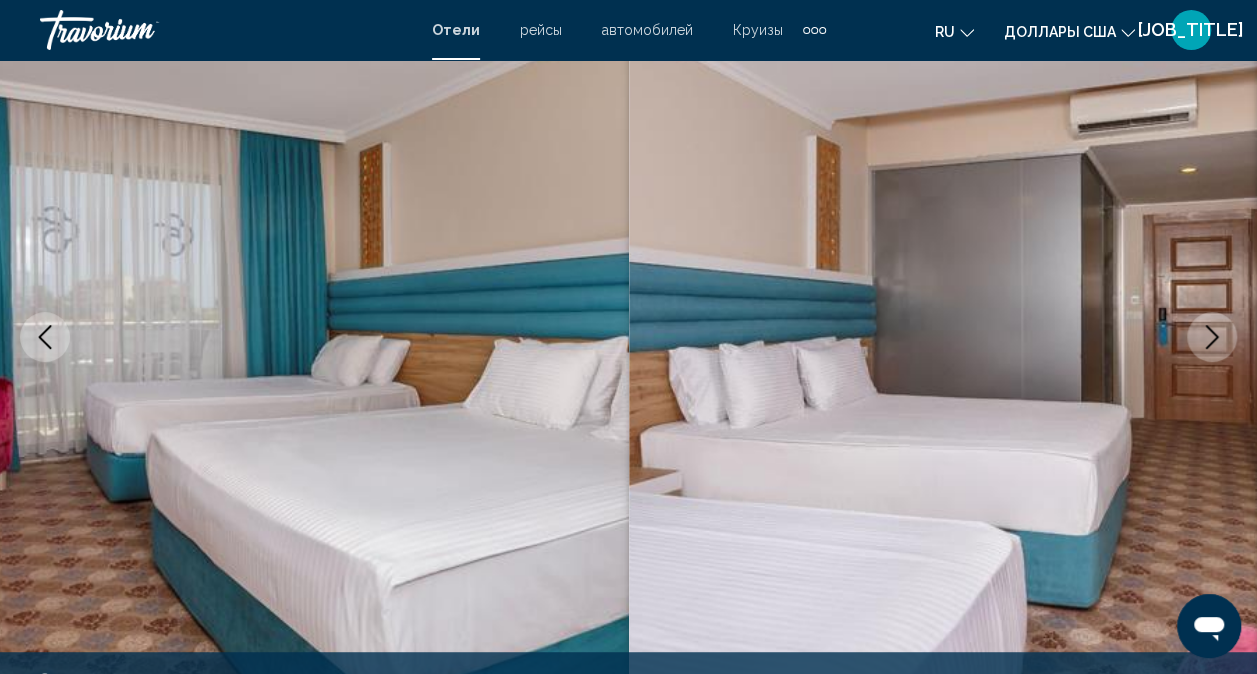 click 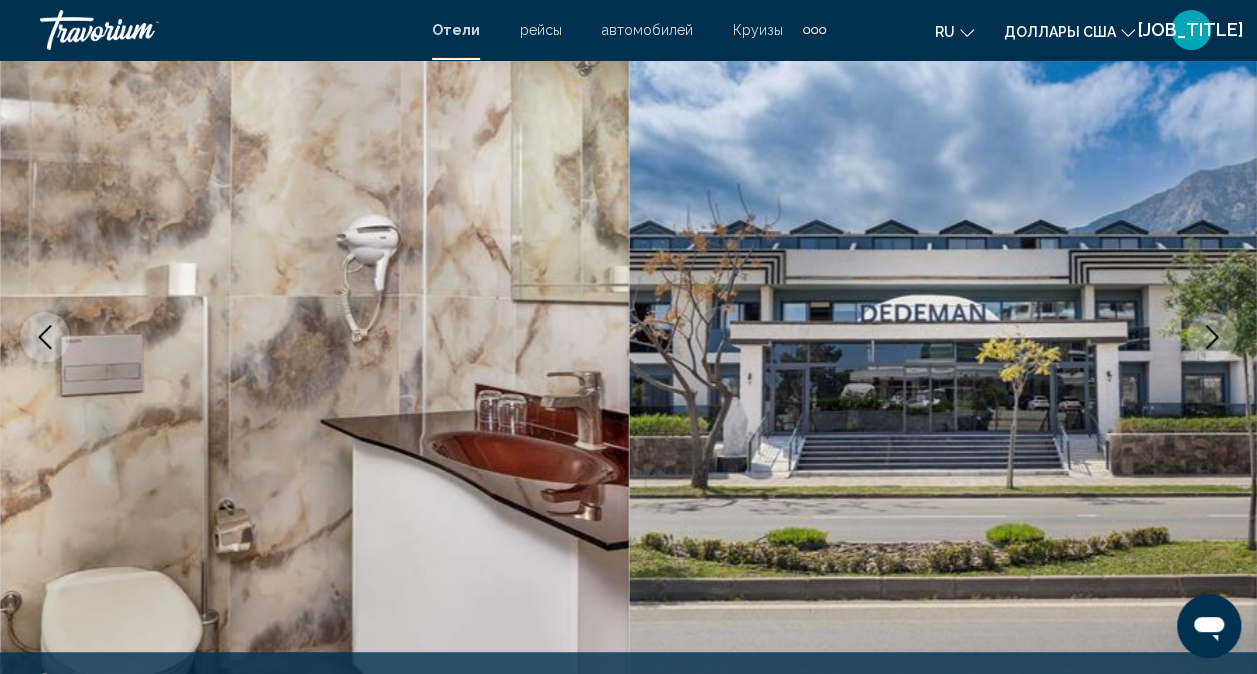 click 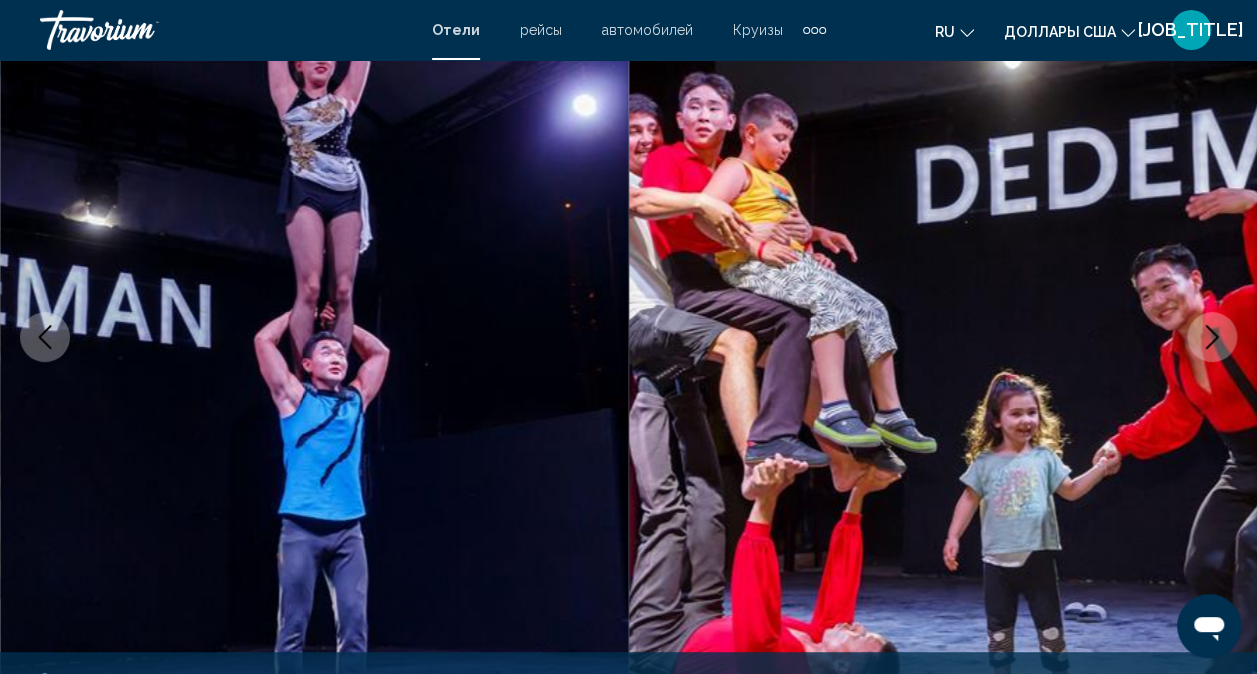 click 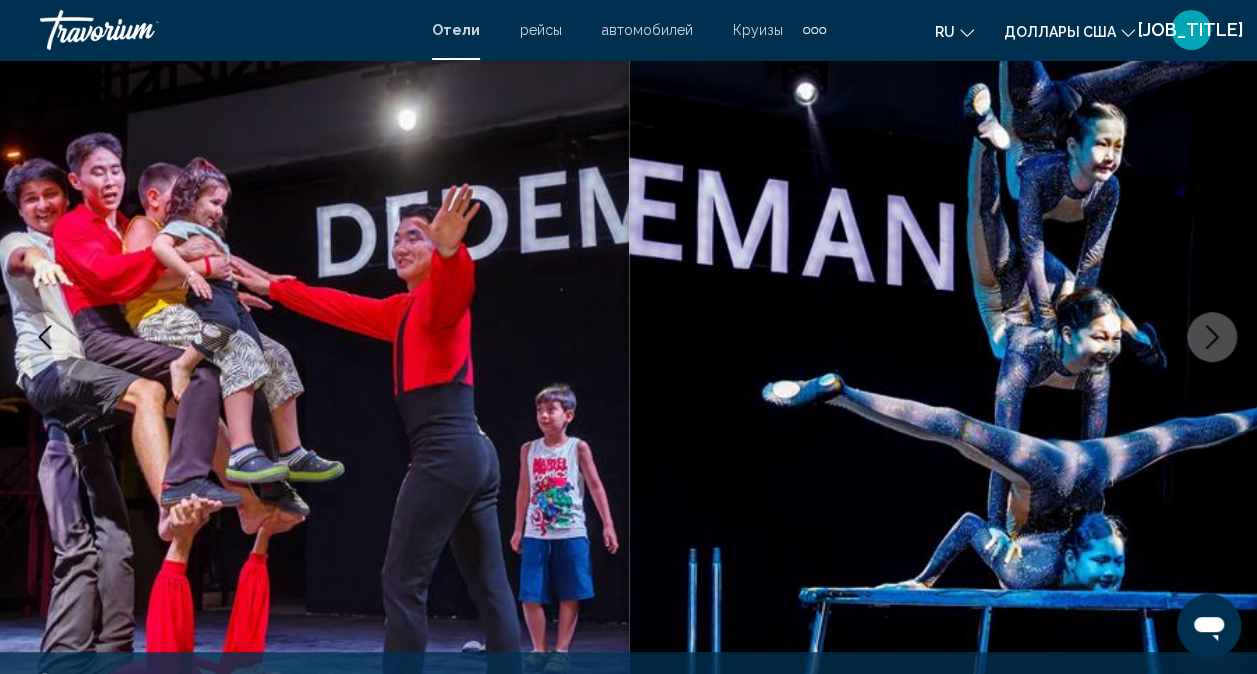 click 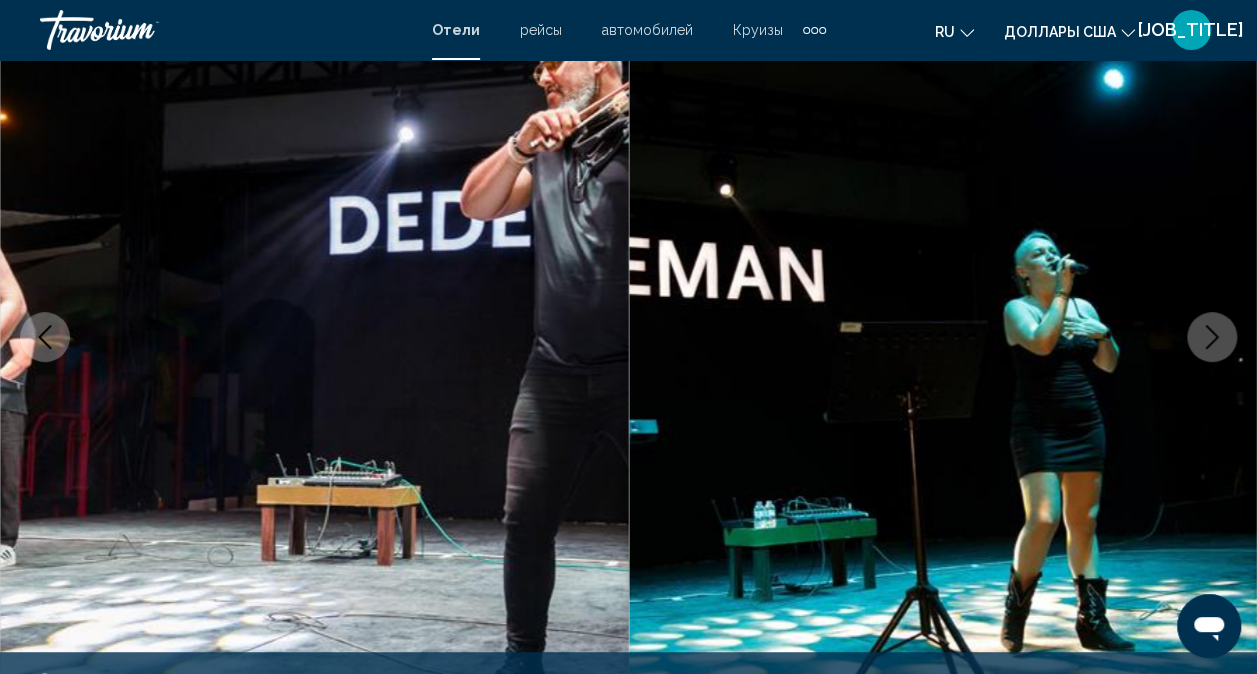 click 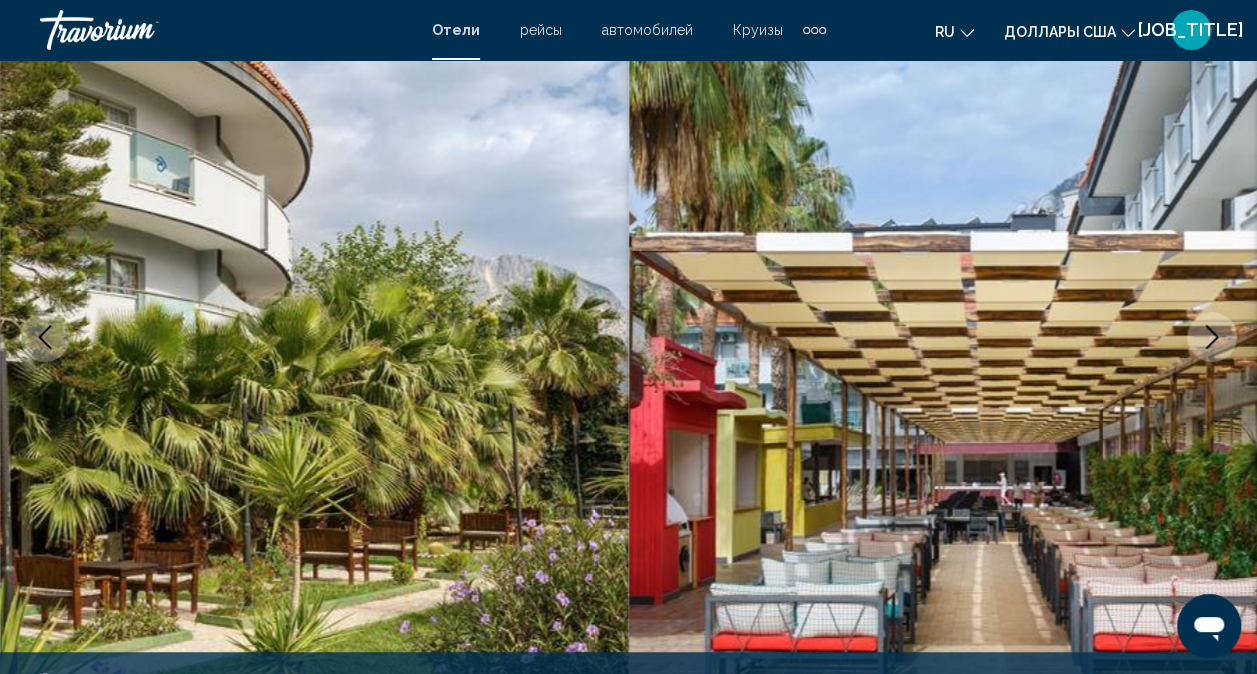 click 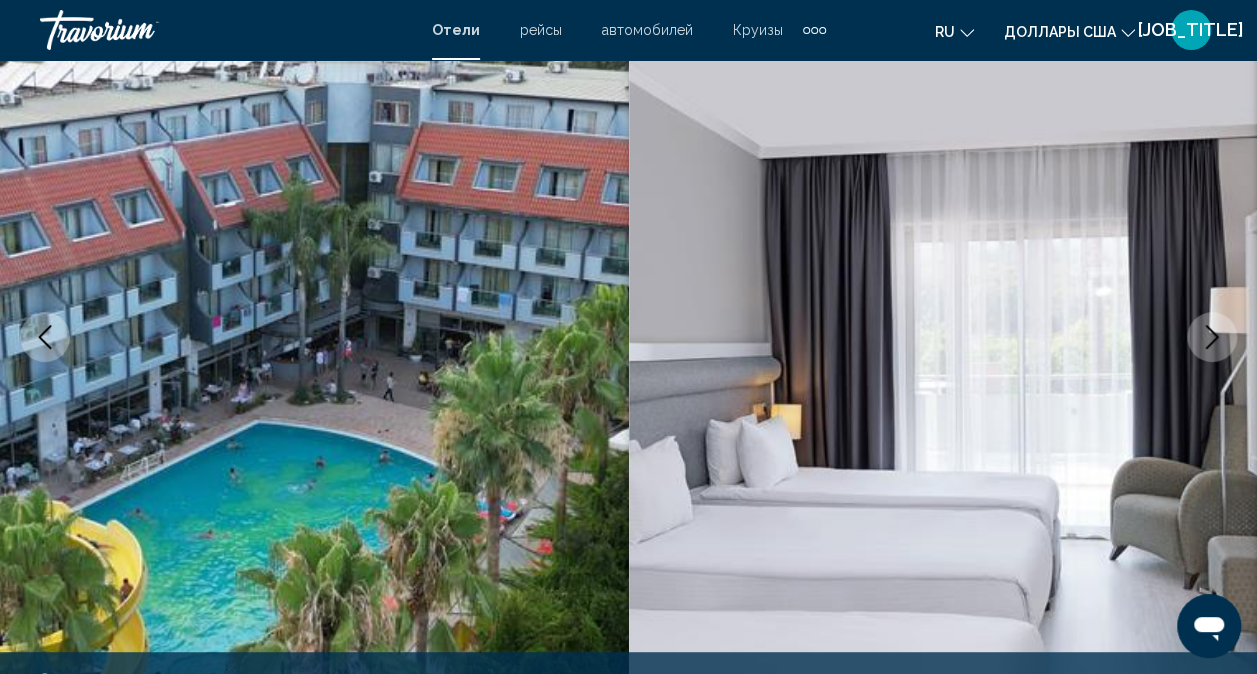 click 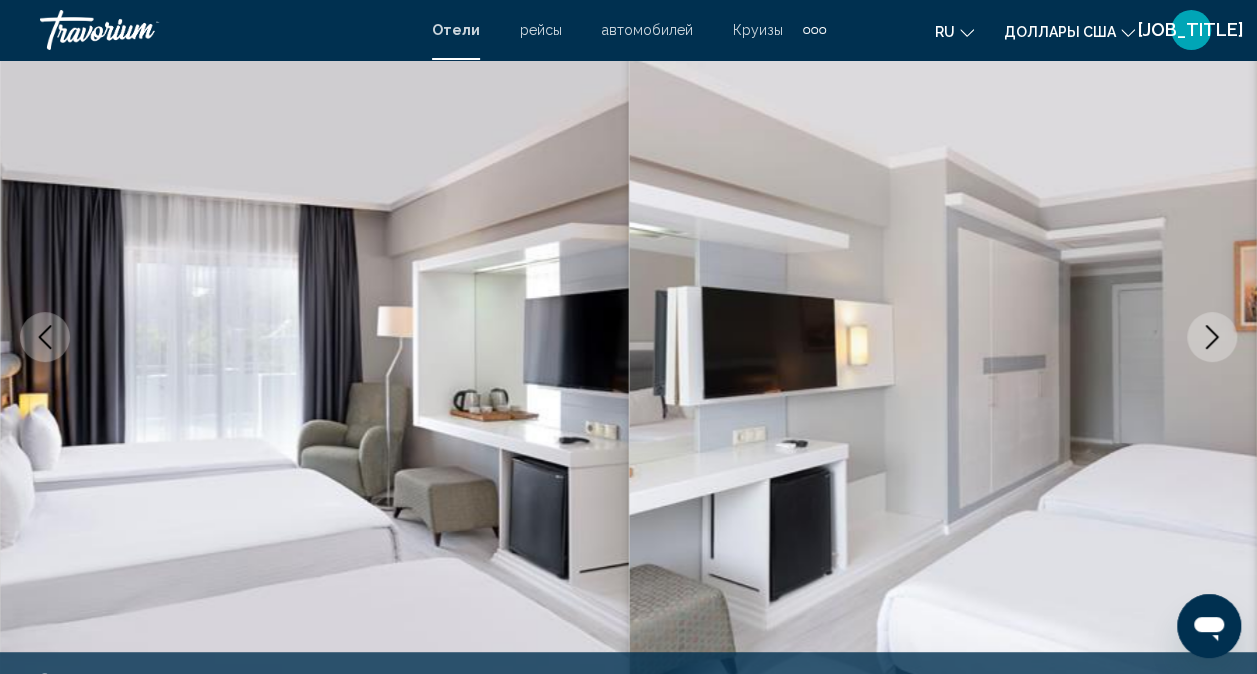 click 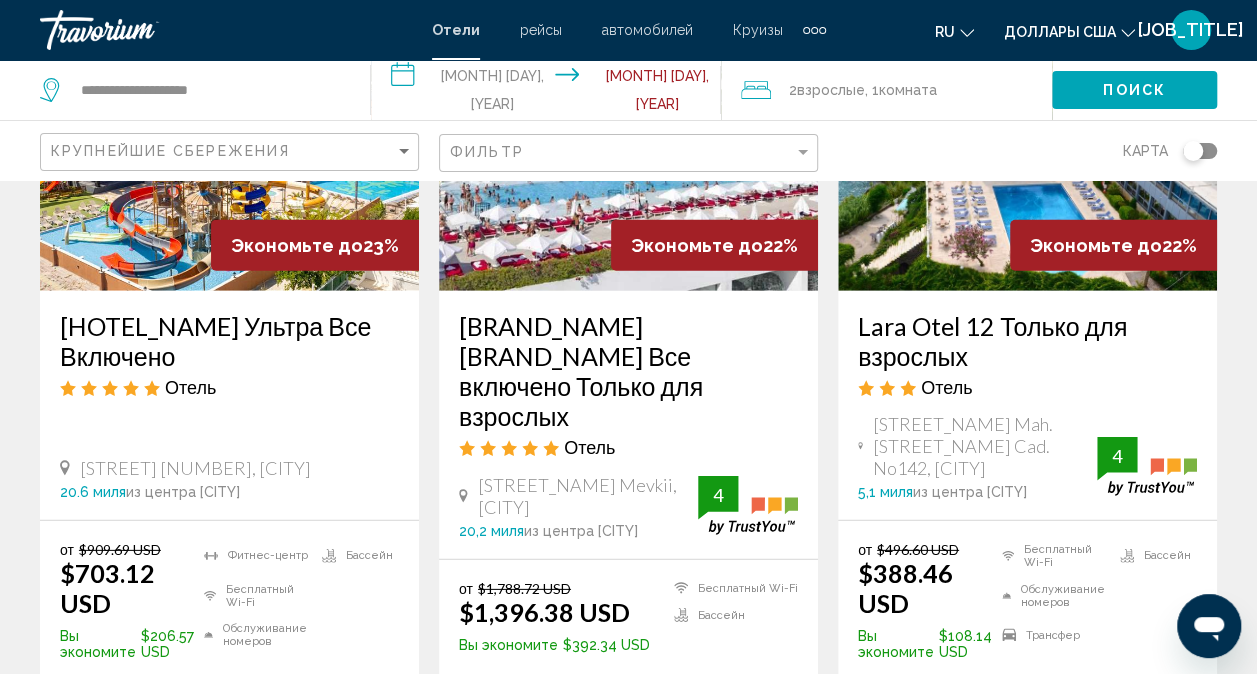 scroll, scrollTop: 2700, scrollLeft: 0, axis: vertical 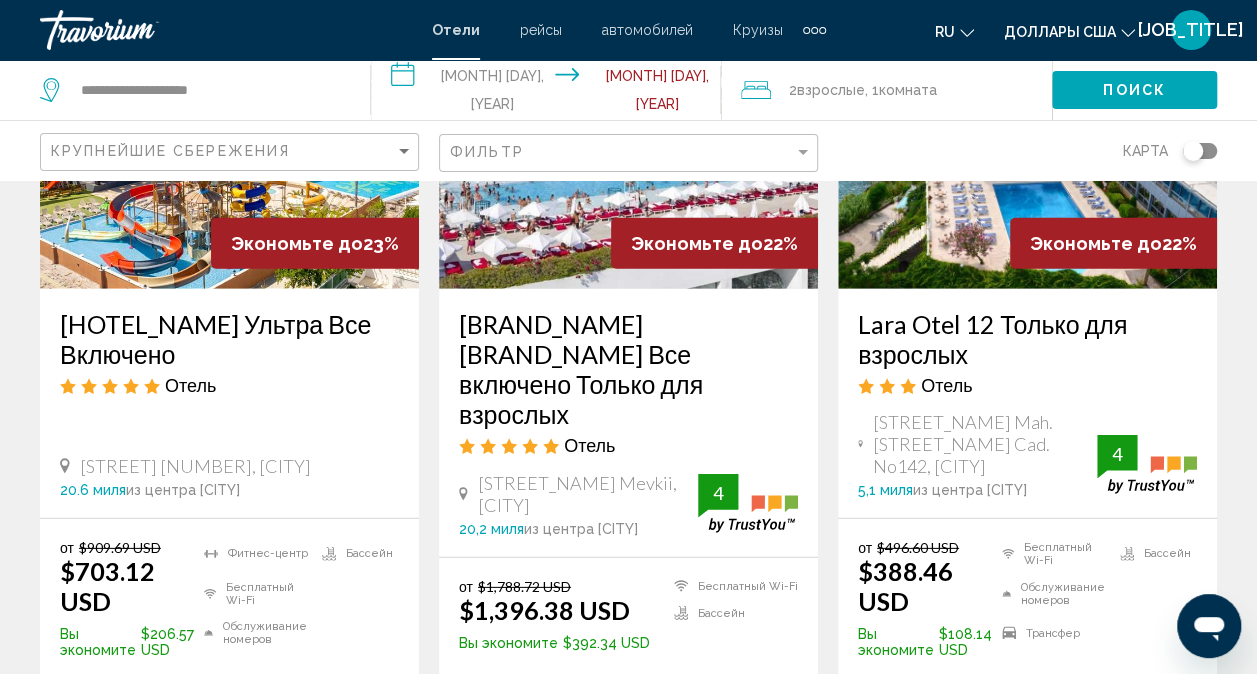 click at bounding box center [229, 129] 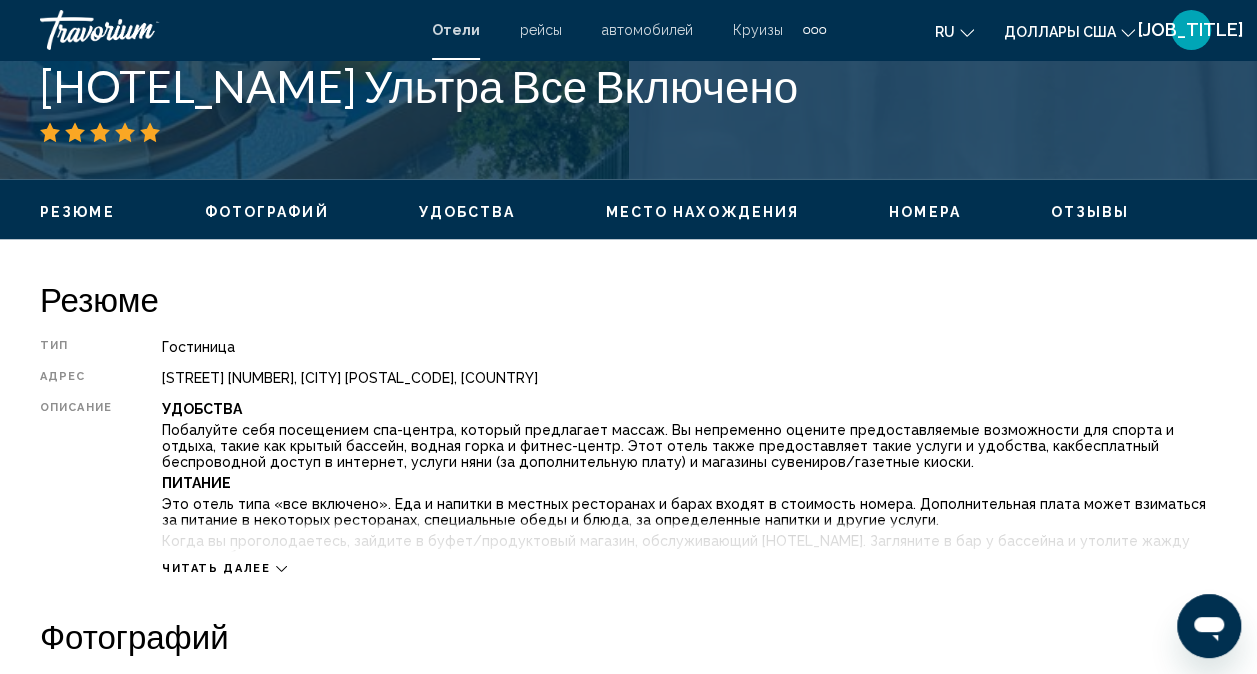 scroll, scrollTop: 798, scrollLeft: 0, axis: vertical 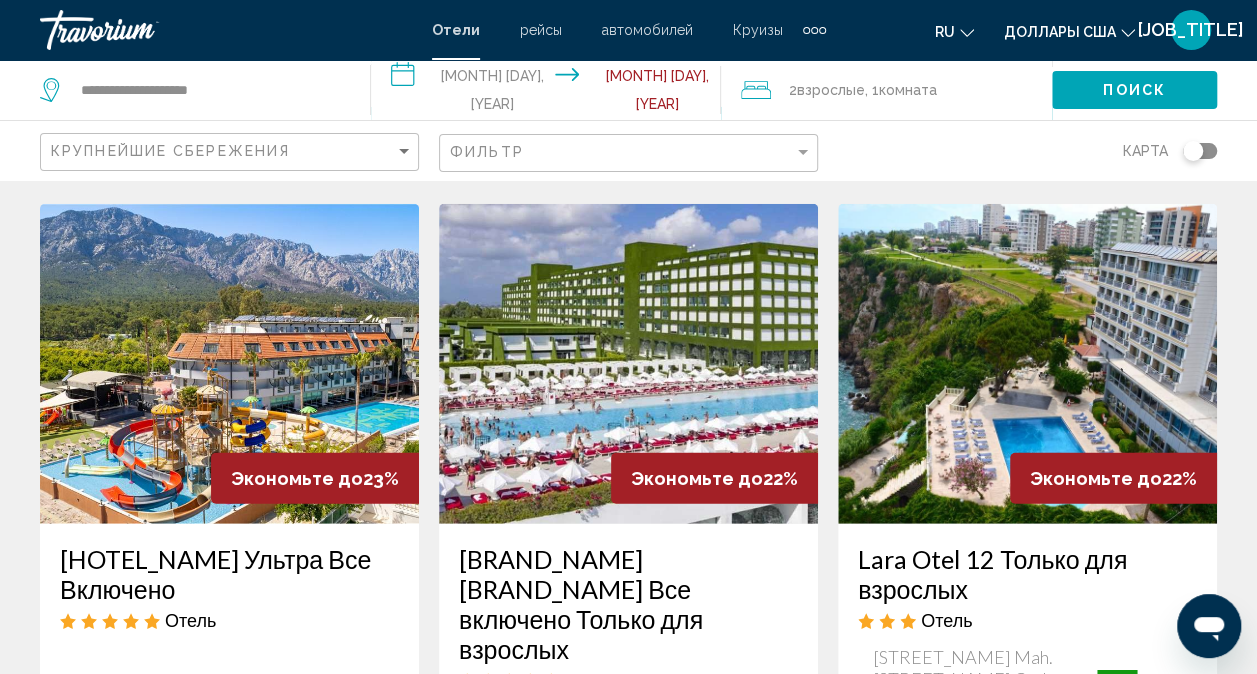 click at bounding box center (229, 364) 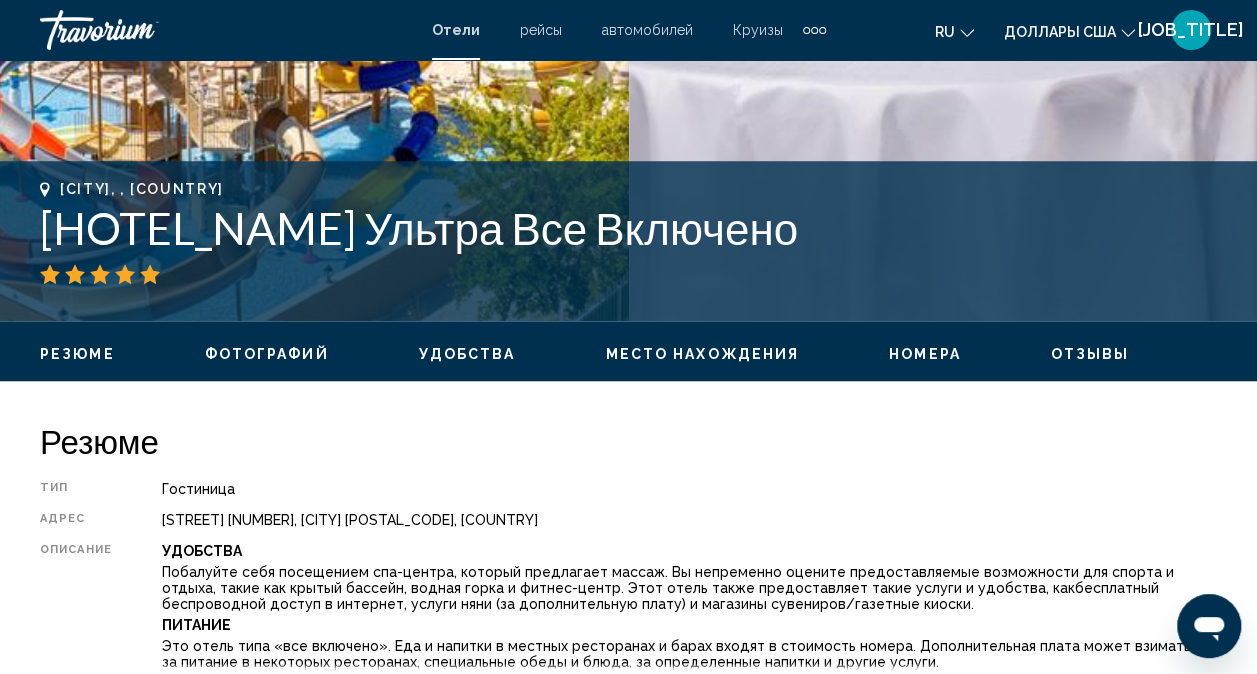 scroll, scrollTop: 898, scrollLeft: 0, axis: vertical 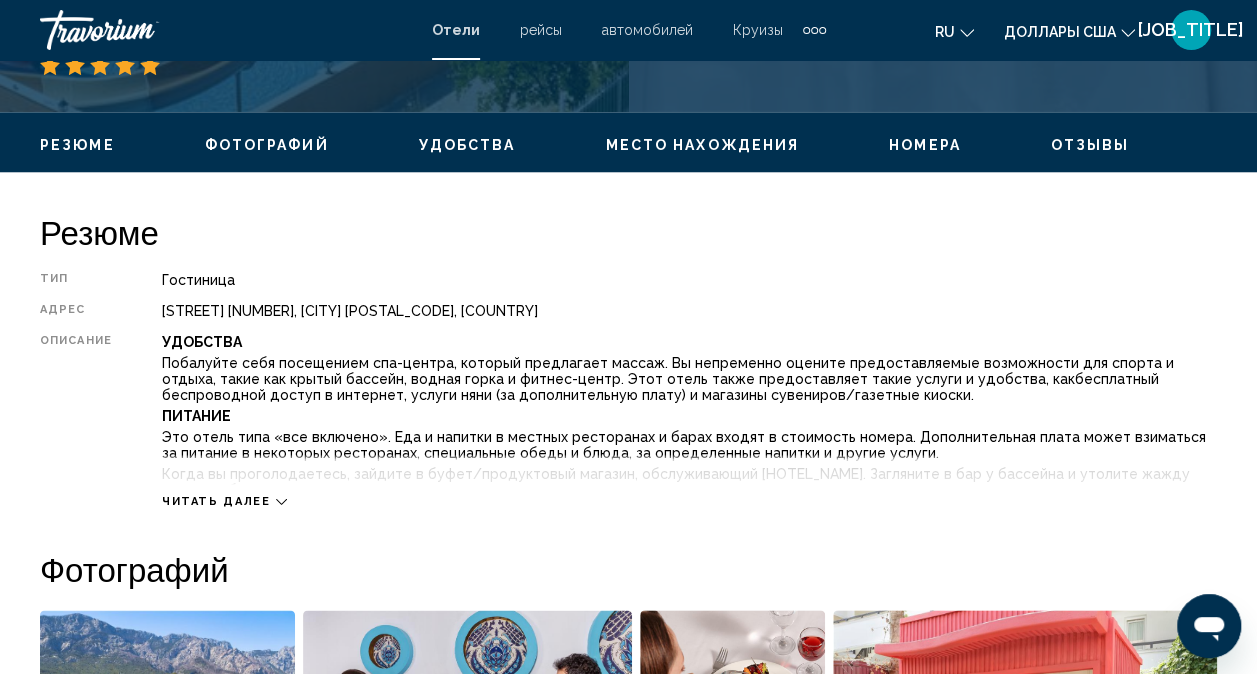 click 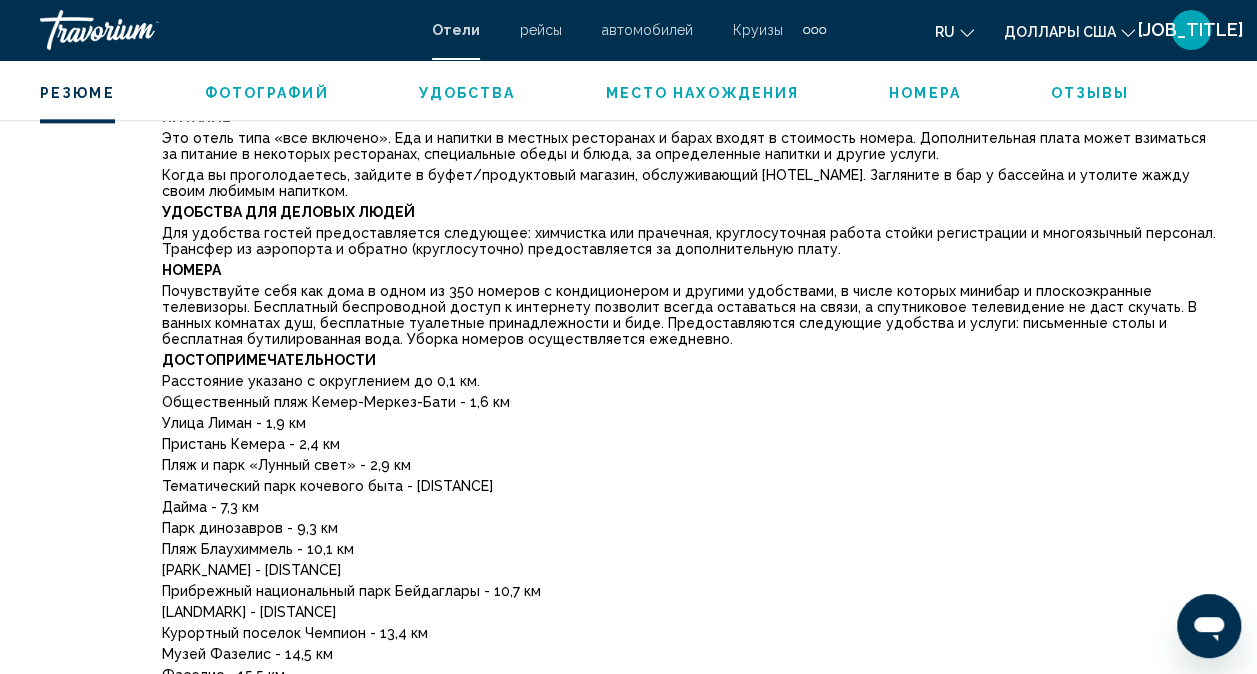 scroll, scrollTop: 798, scrollLeft: 0, axis: vertical 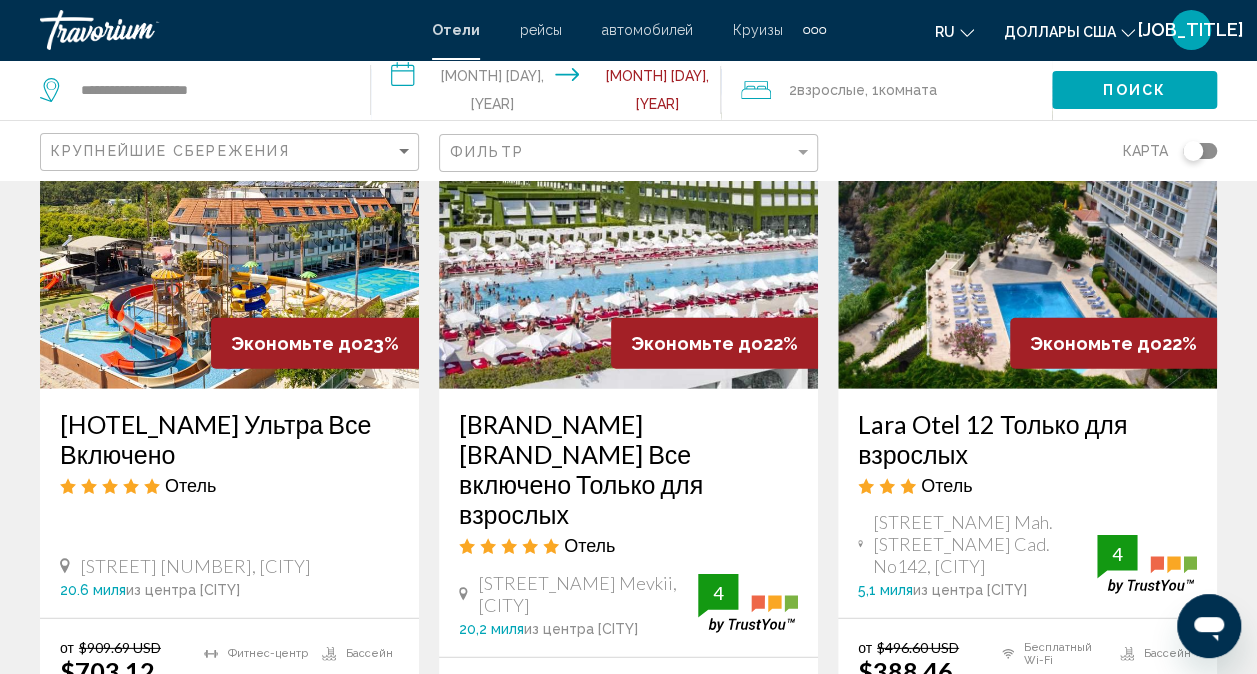 click at bounding box center (1027, 229) 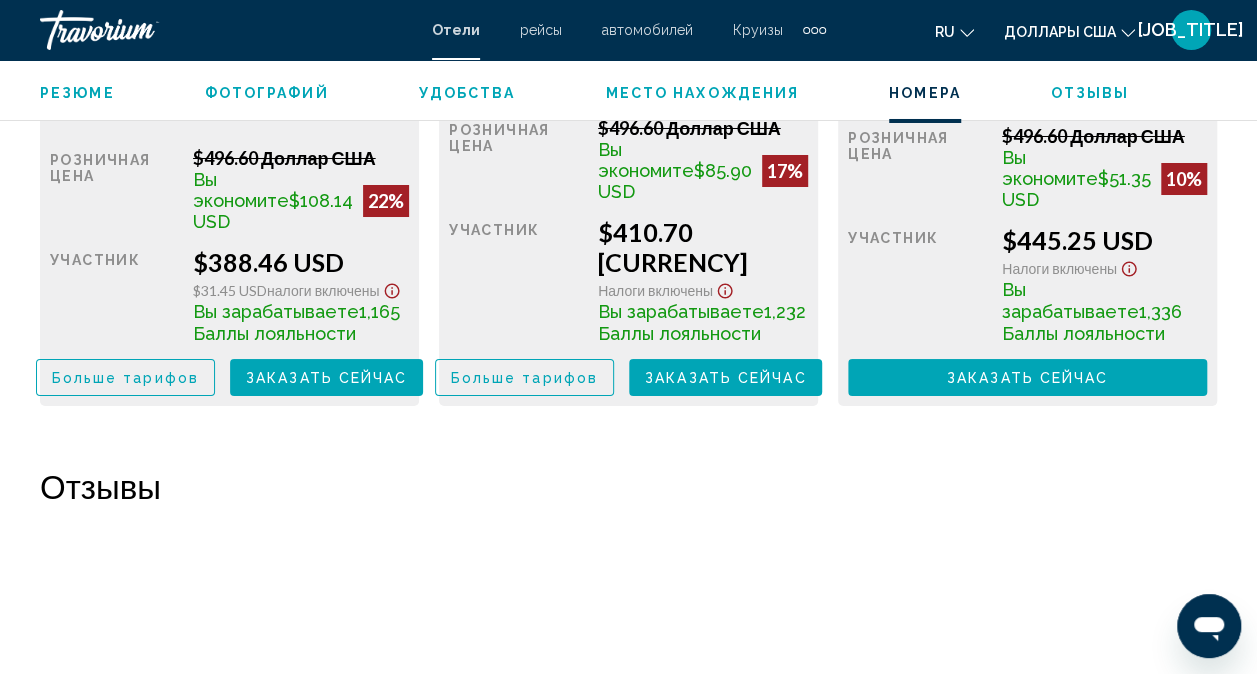 scroll, scrollTop: 2998, scrollLeft: 0, axis: vertical 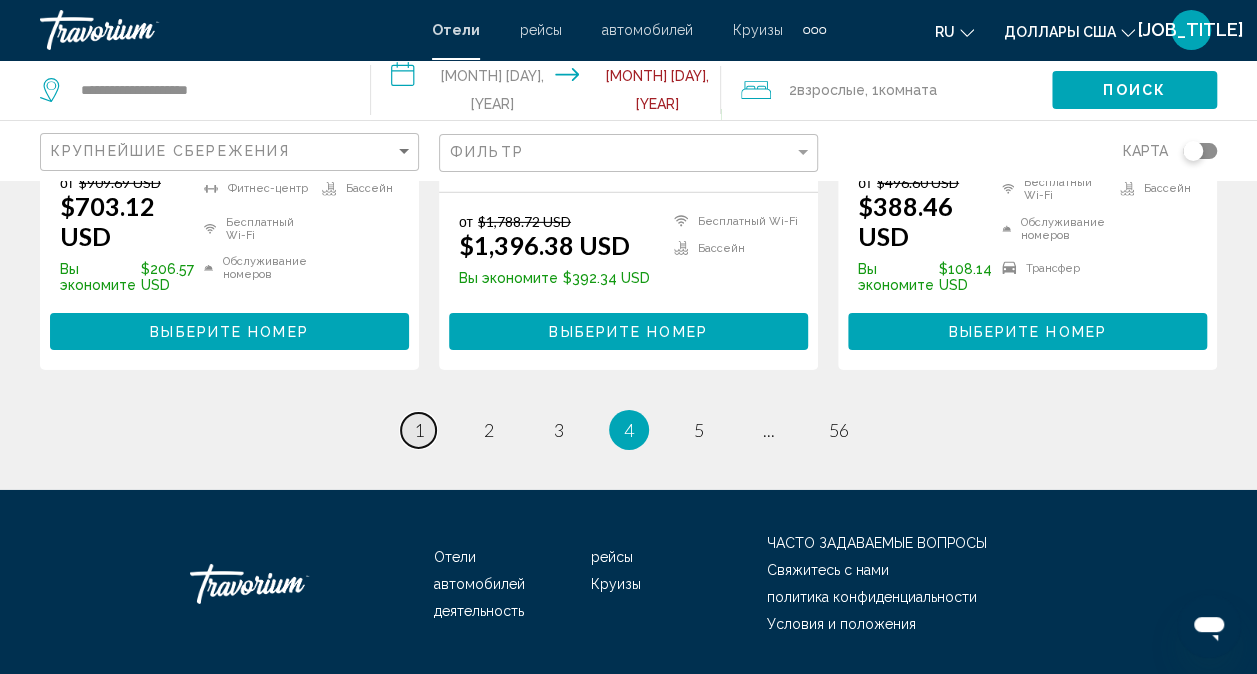 click on "1" at bounding box center (419, 430) 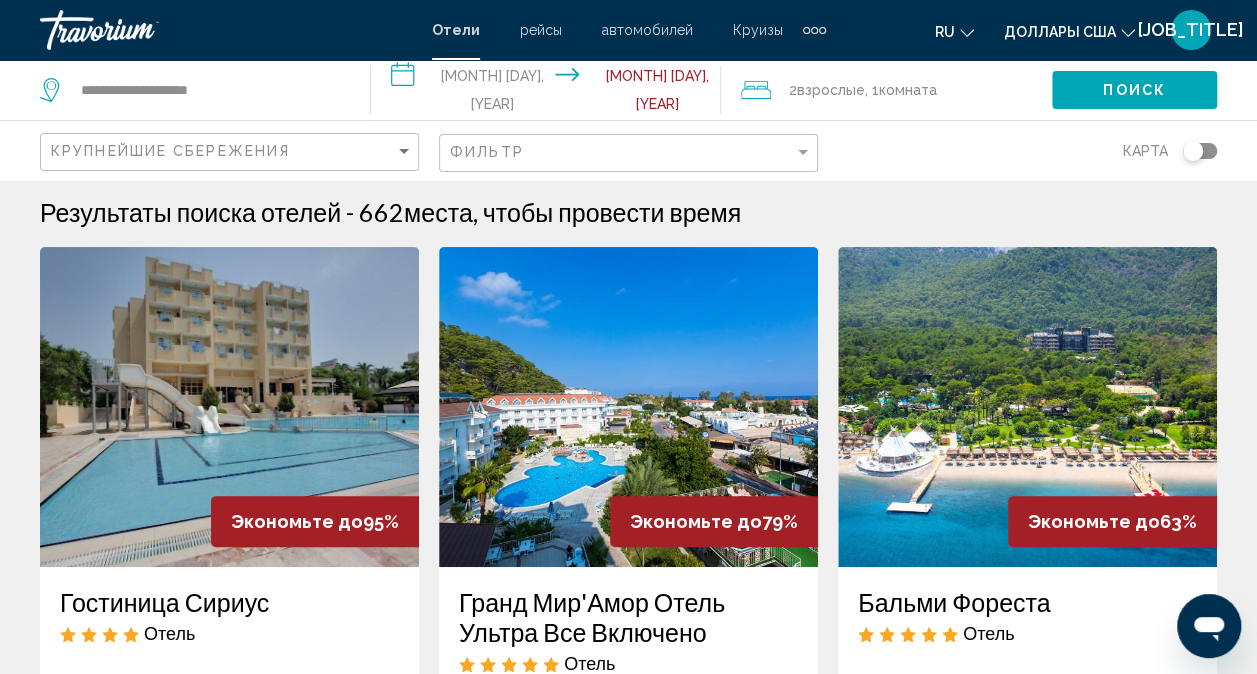 scroll, scrollTop: 0, scrollLeft: 0, axis: both 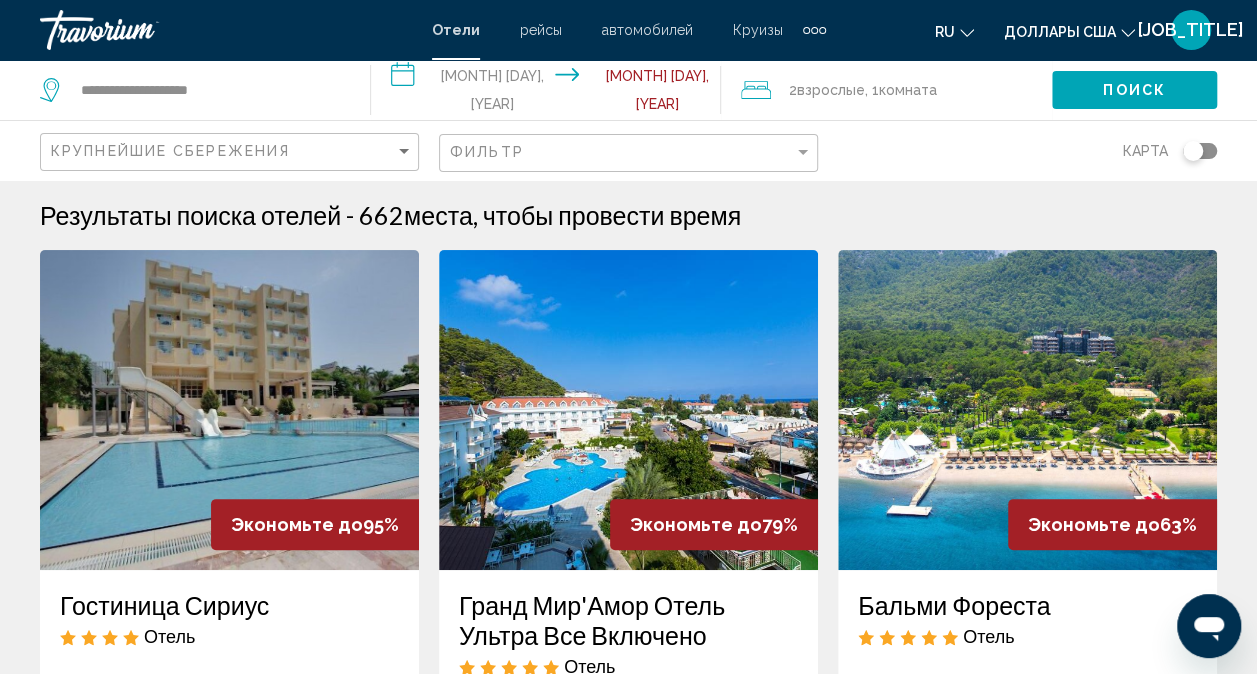 click at bounding box center (229, 410) 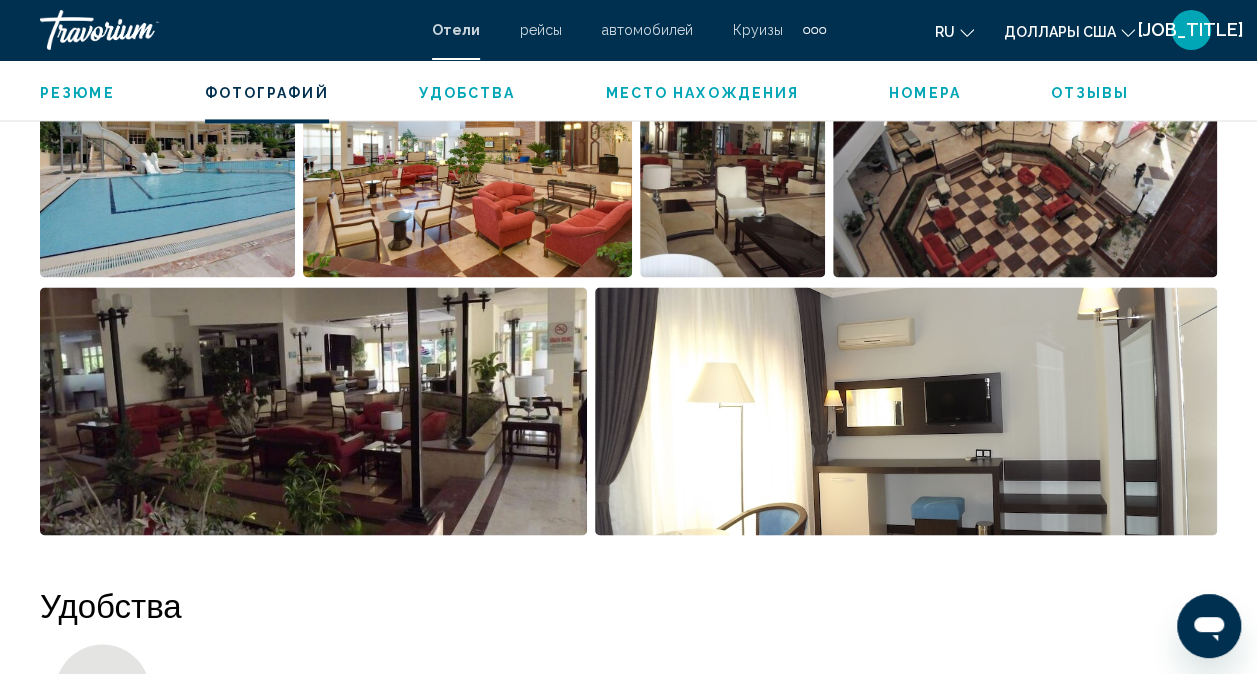 scroll, scrollTop: 1398, scrollLeft: 0, axis: vertical 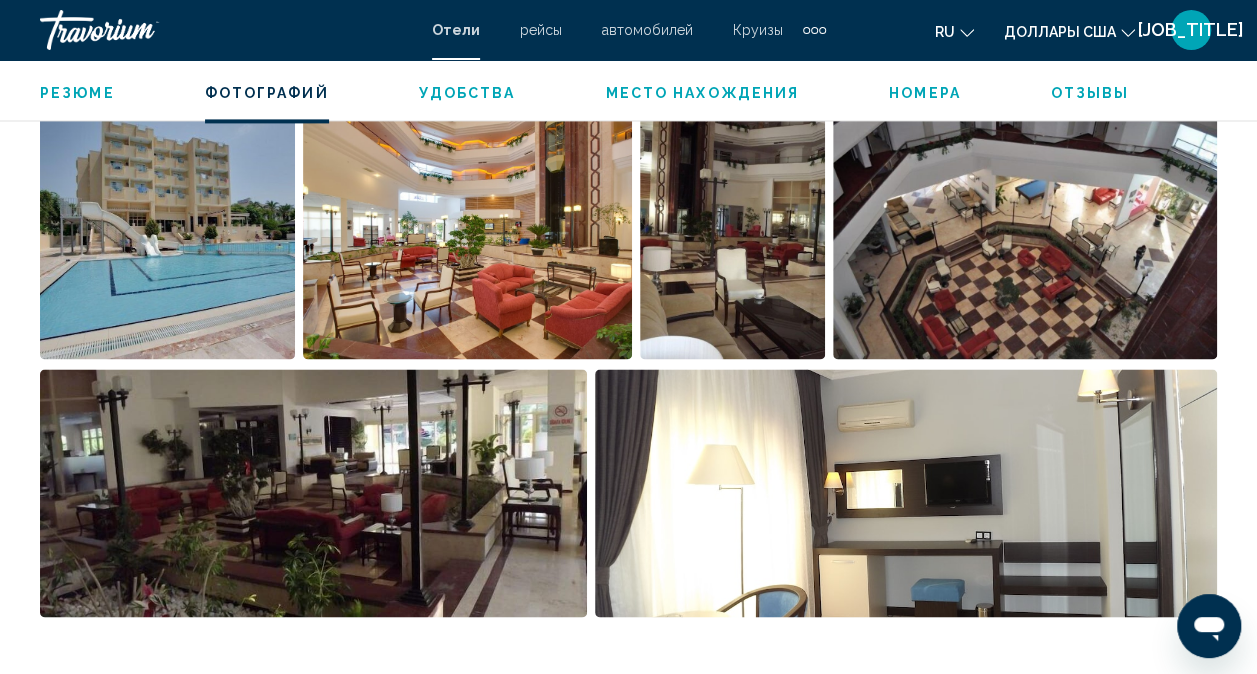 click at bounding box center [468, 235] 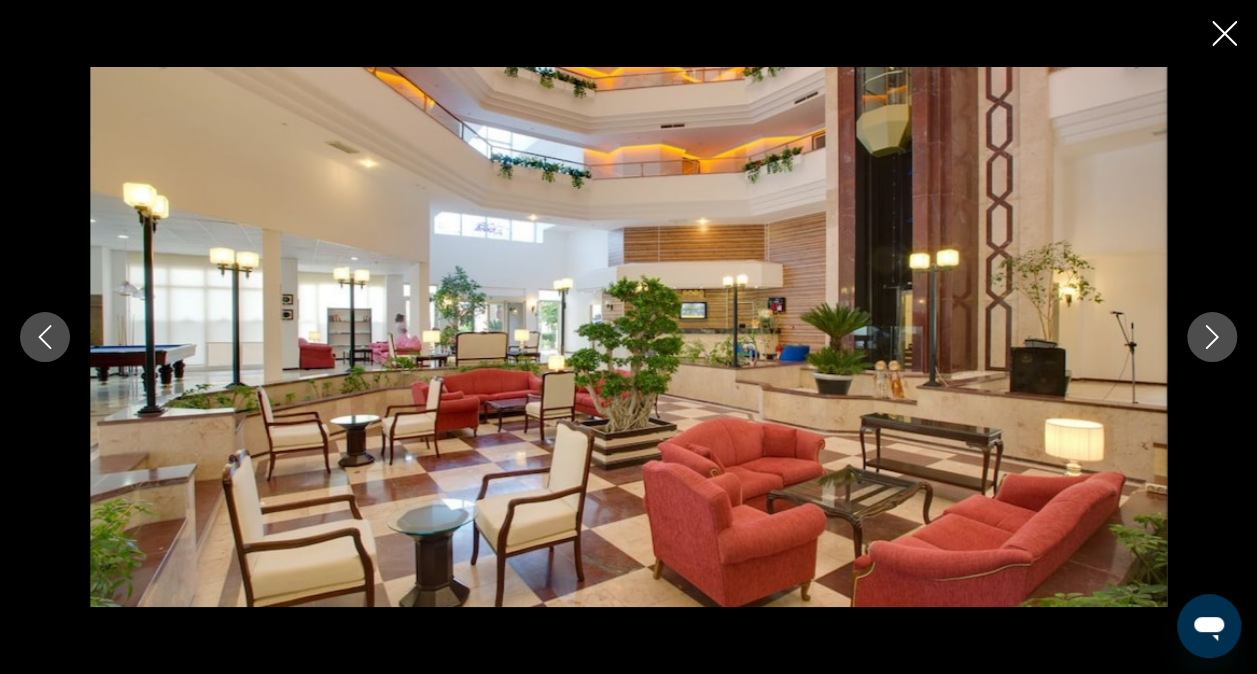 click 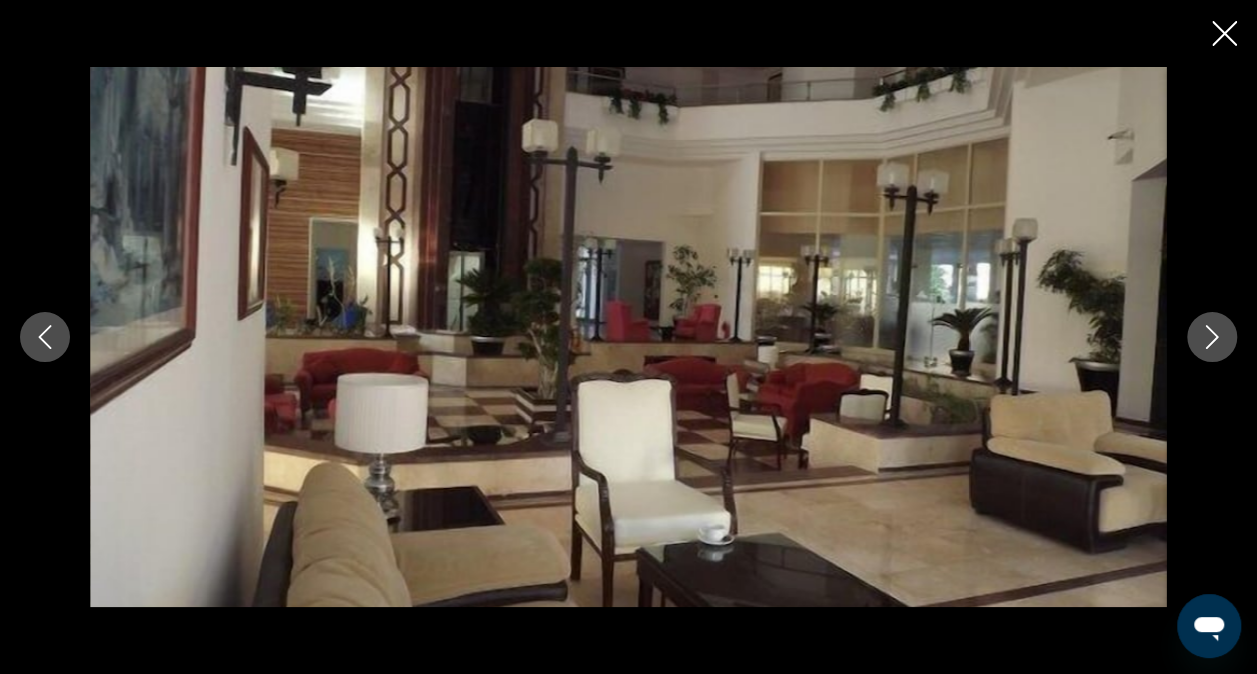 click 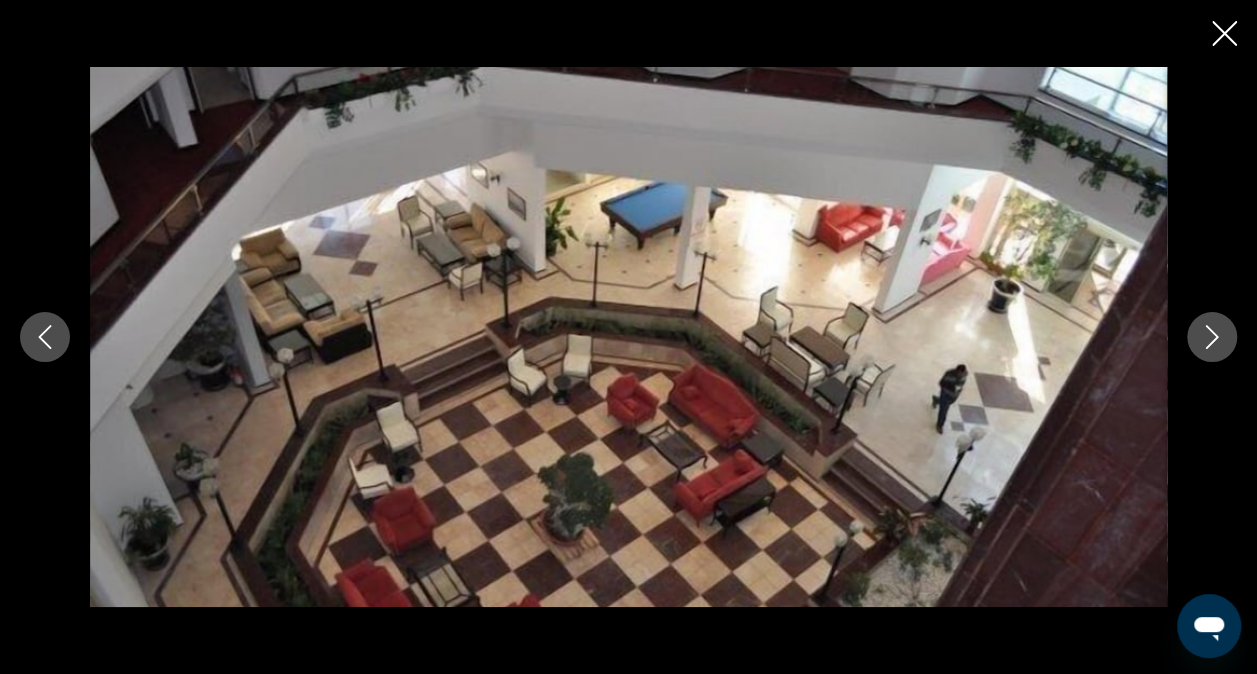 click 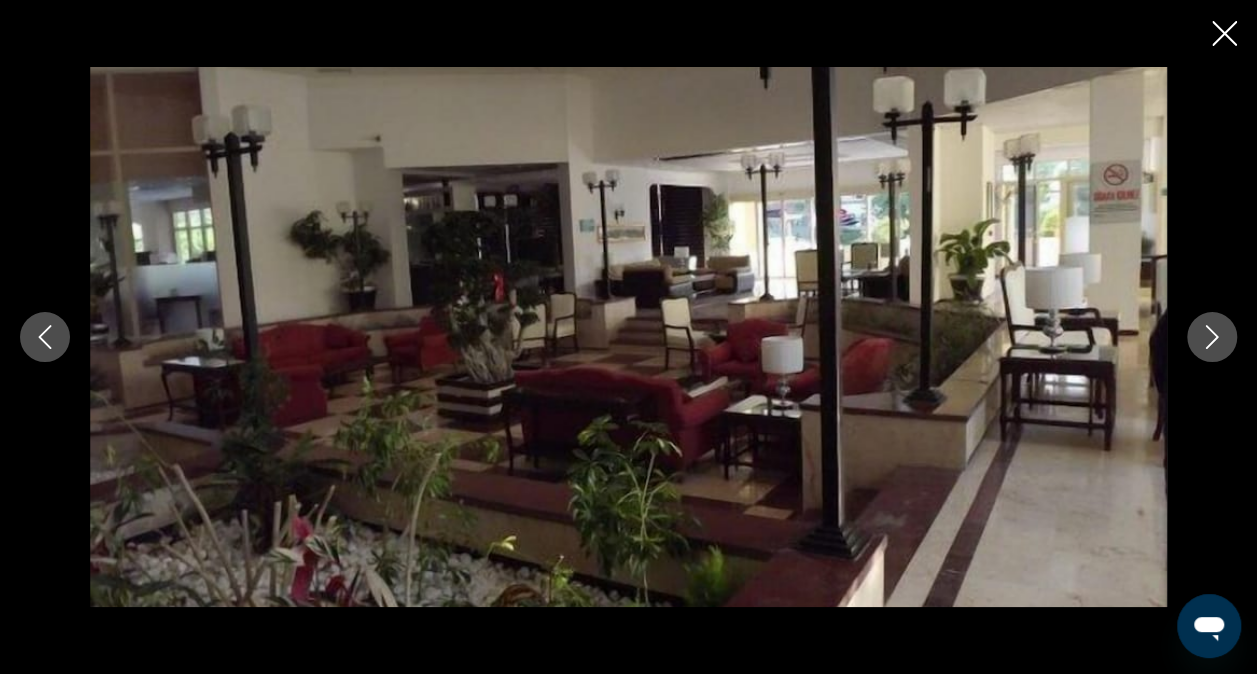 click 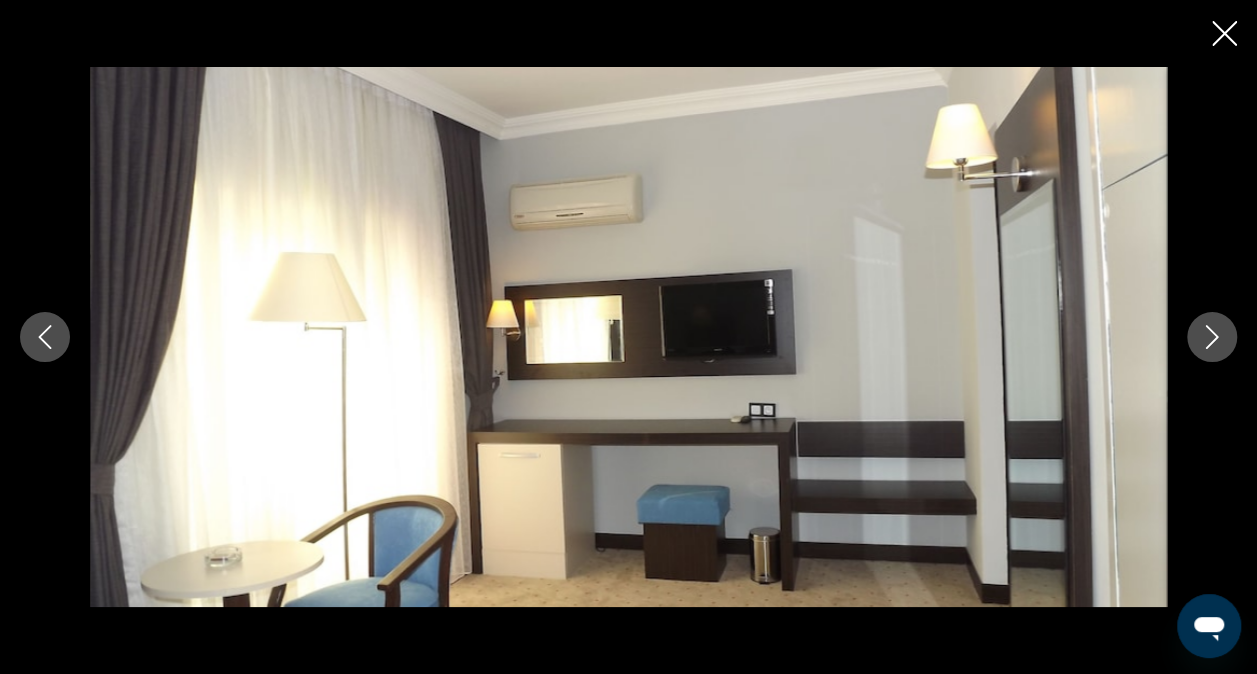 click 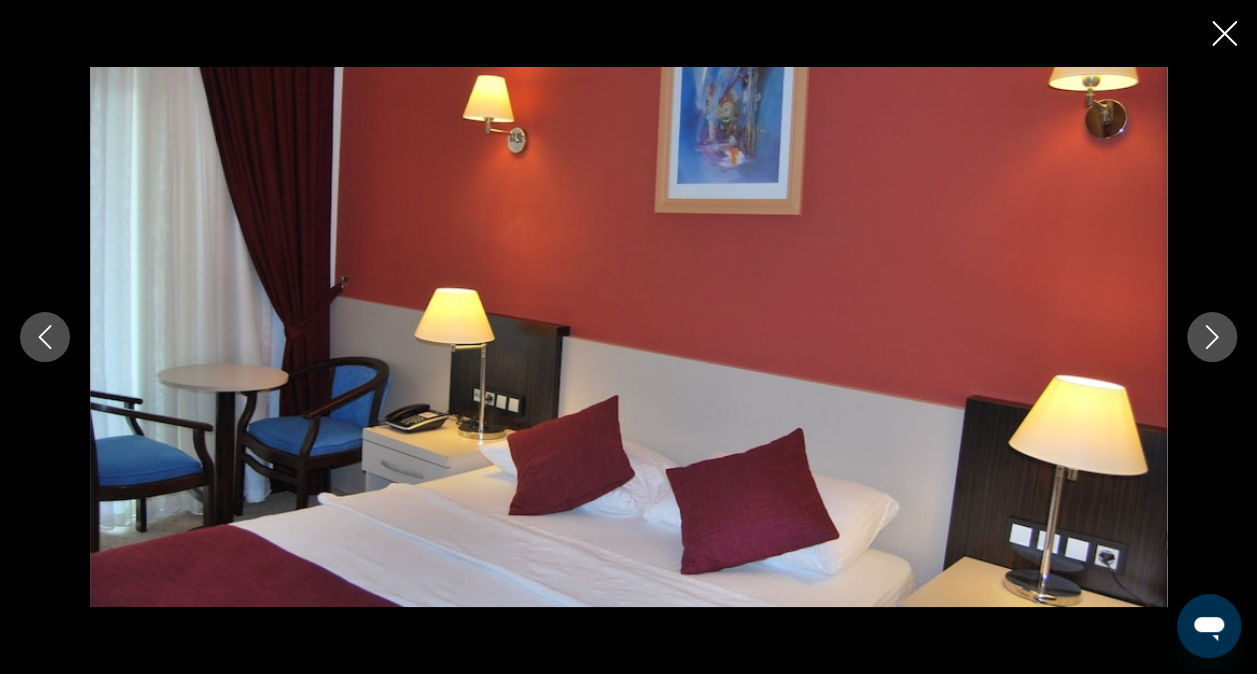click 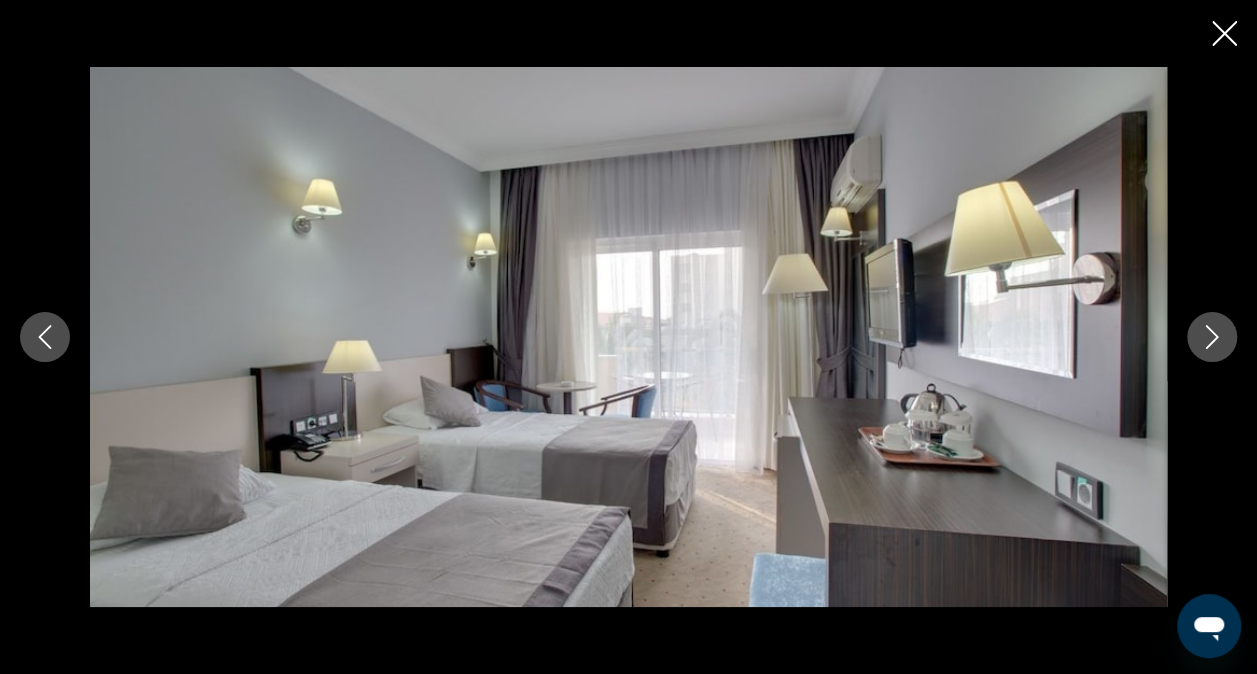 click 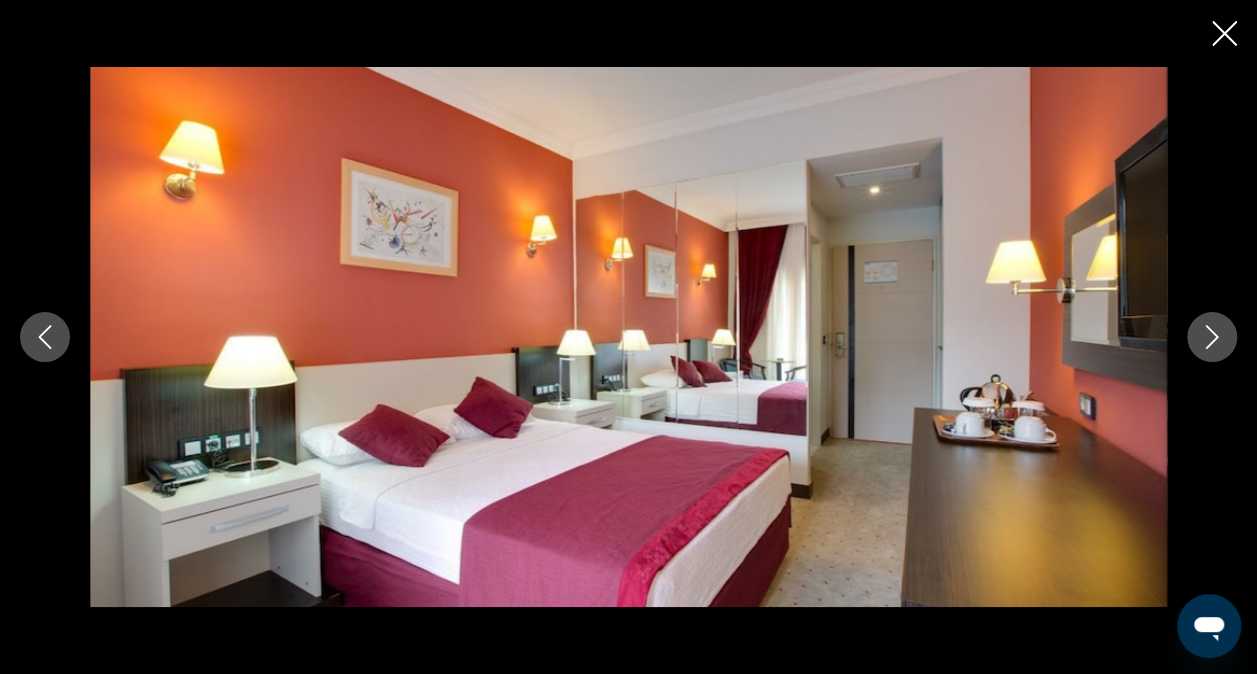 click 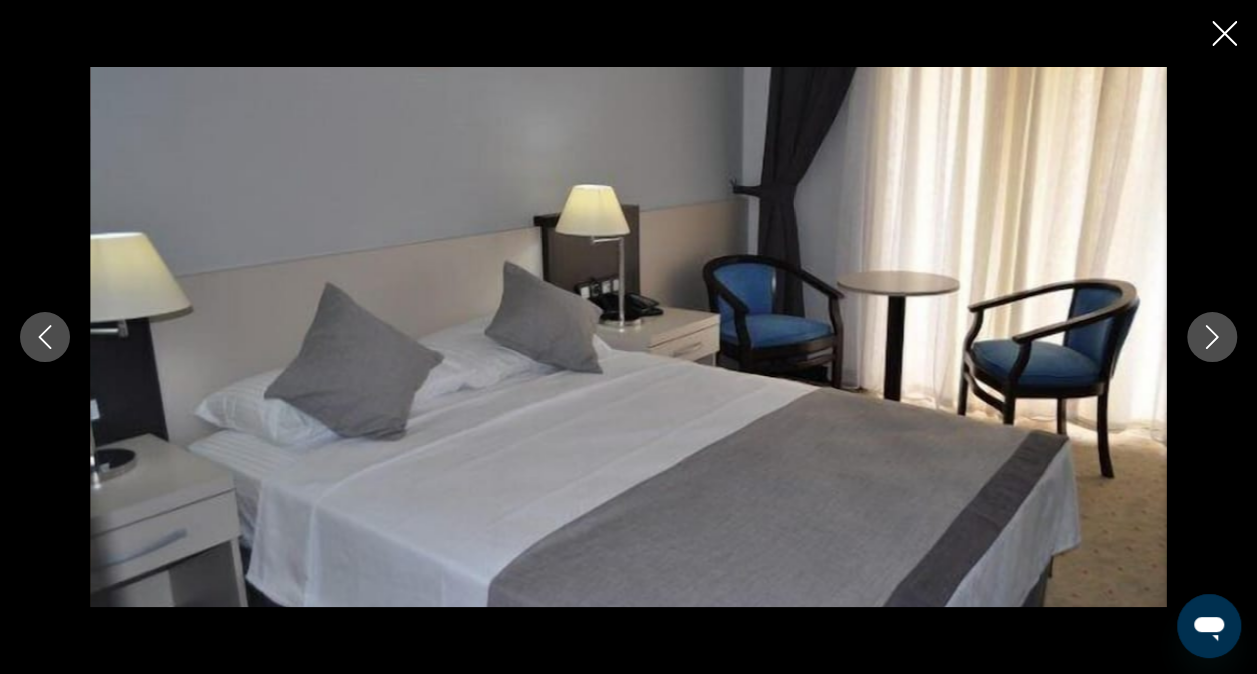 click 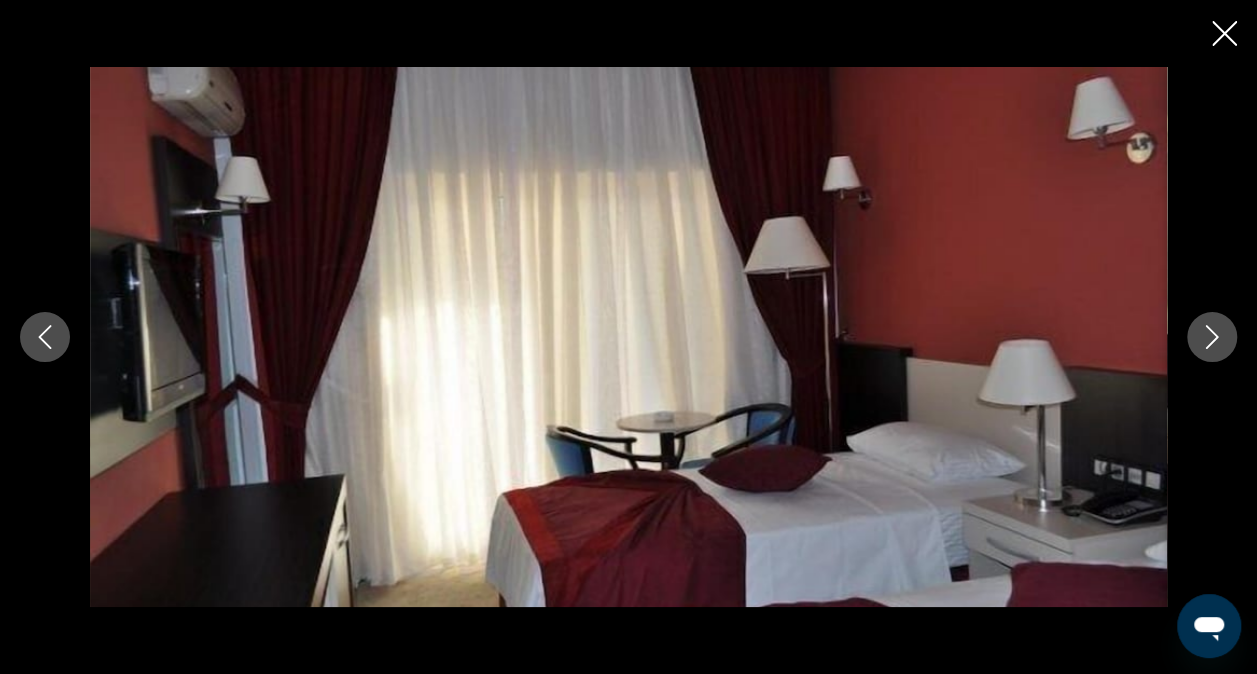 click 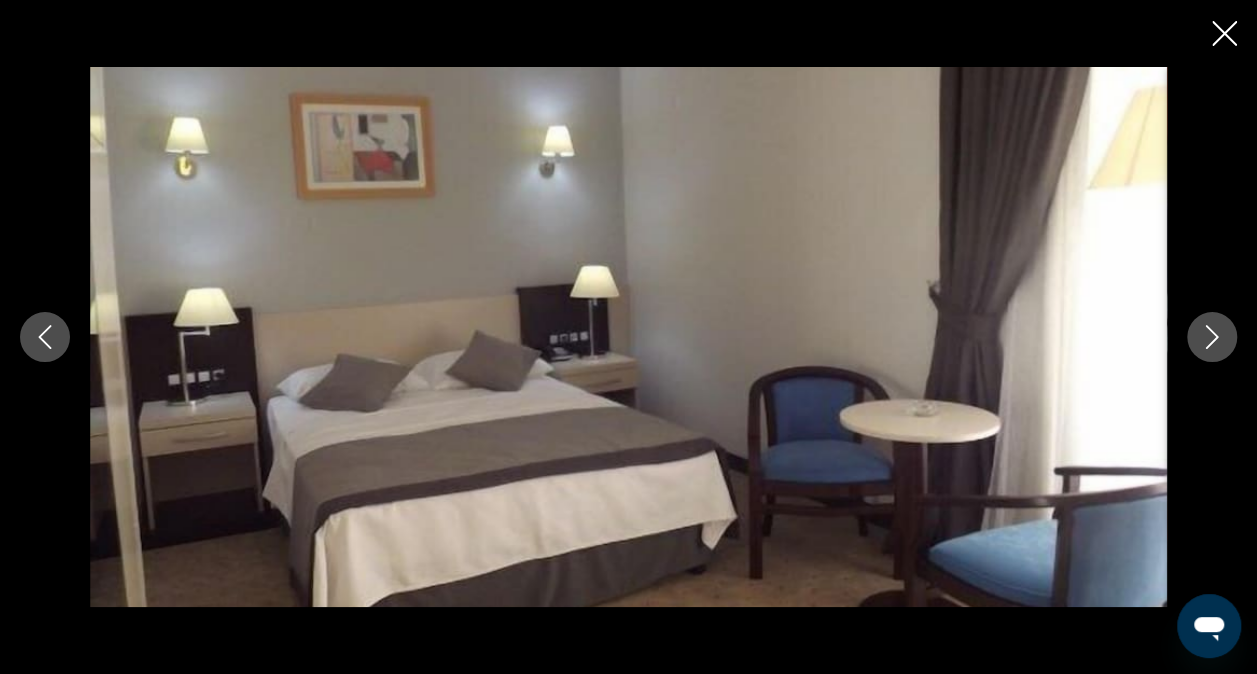 click 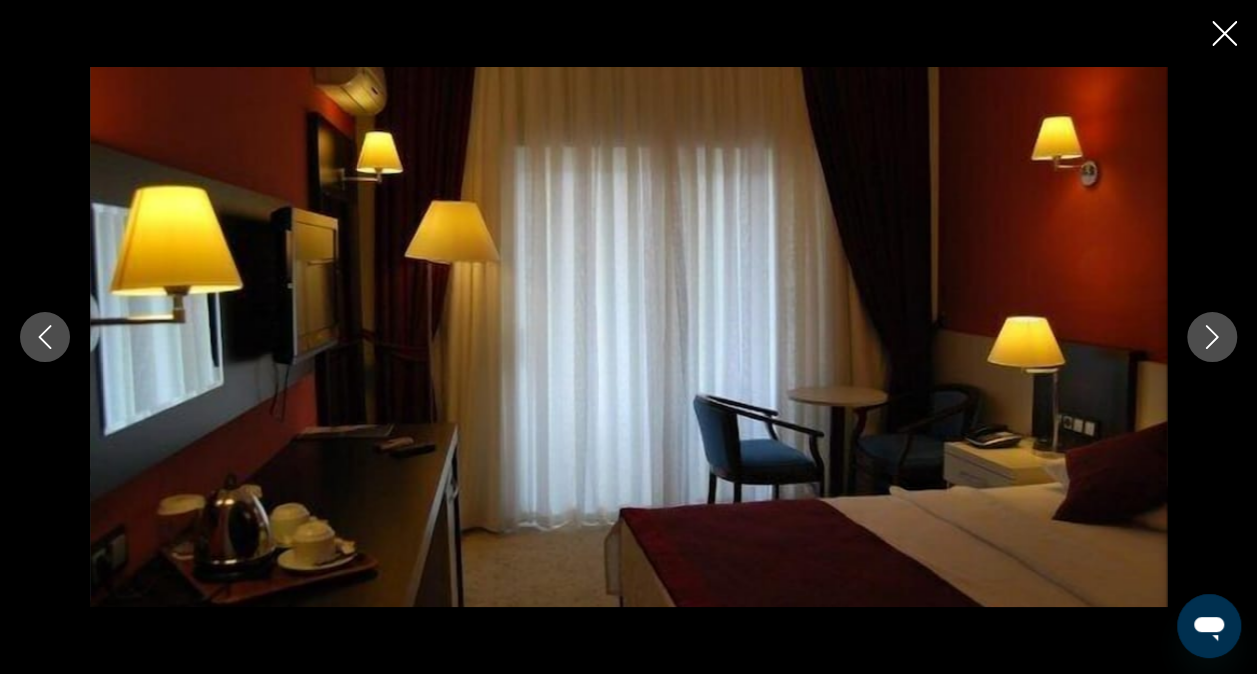 click 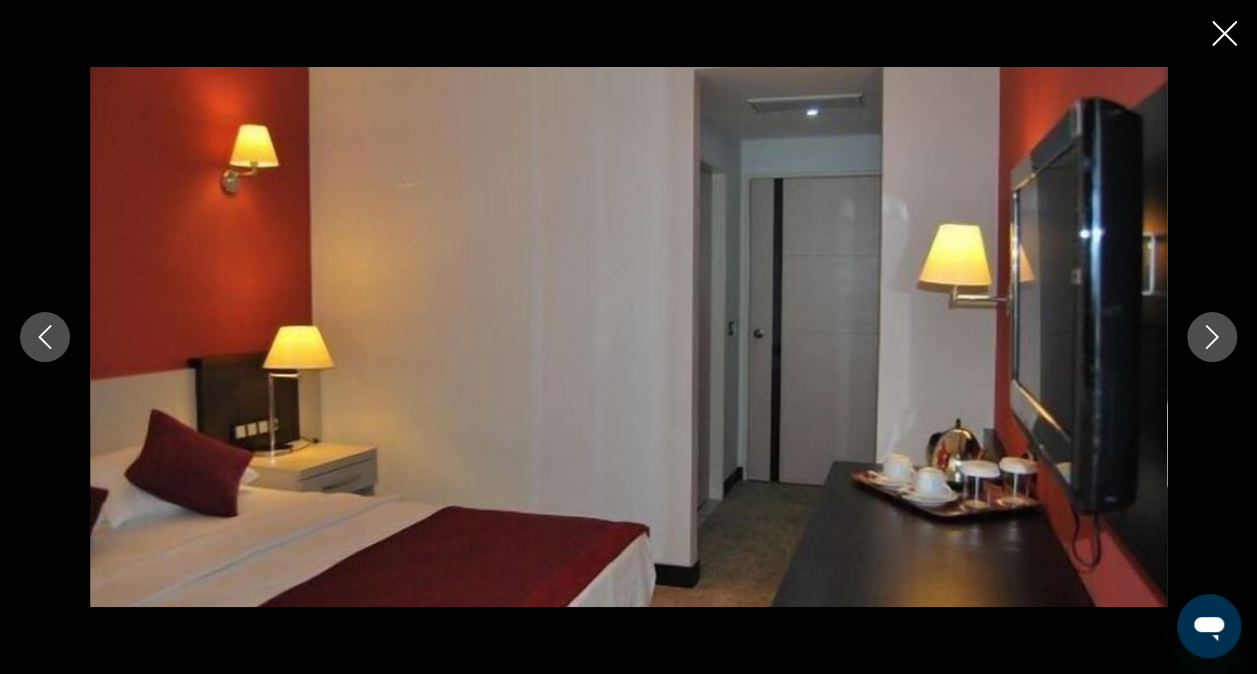 click 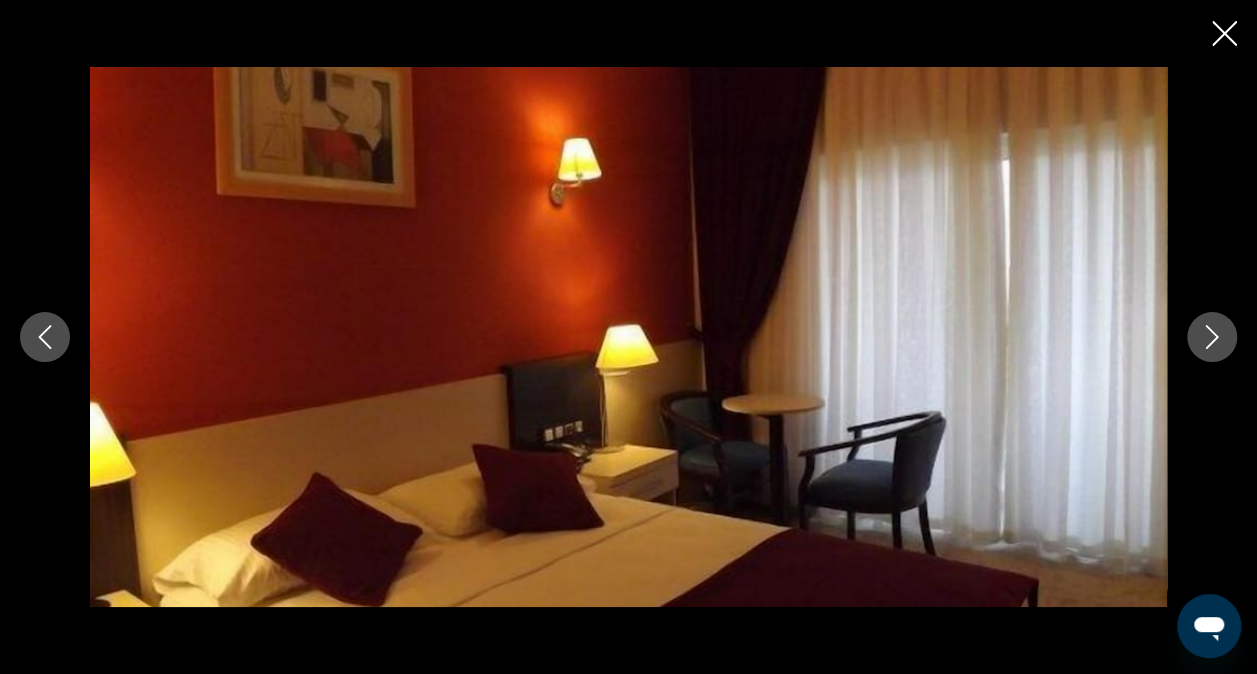 click 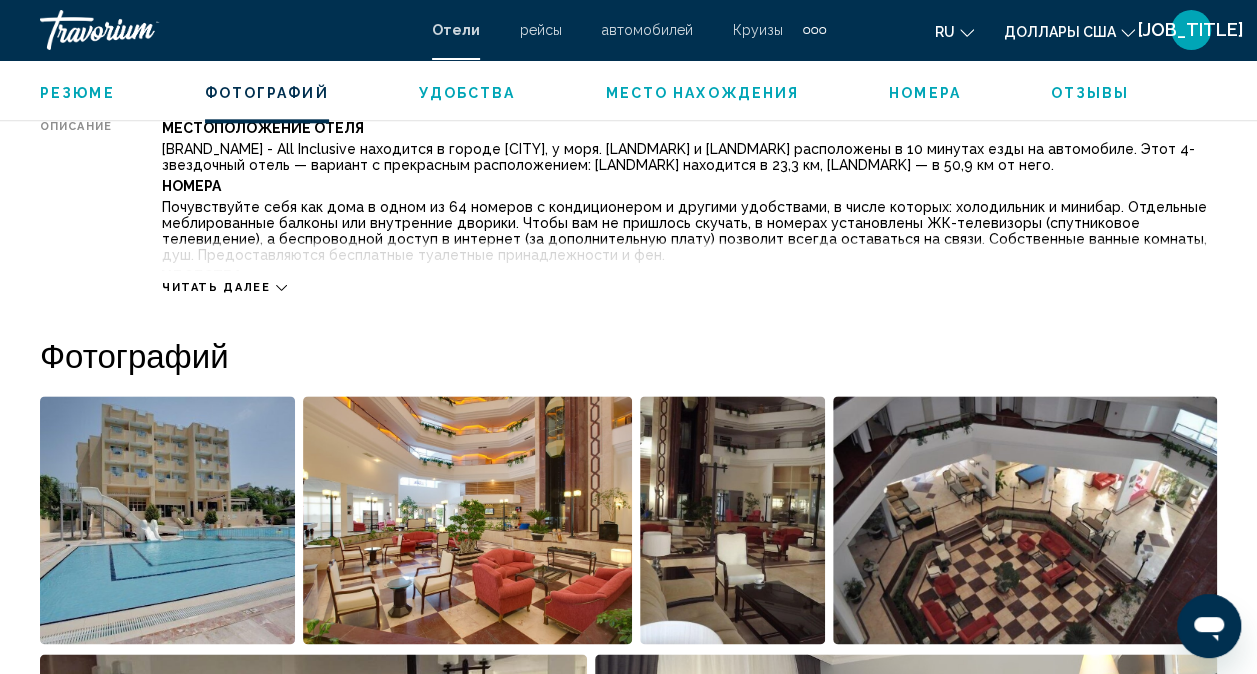 scroll, scrollTop: 1100, scrollLeft: 0, axis: vertical 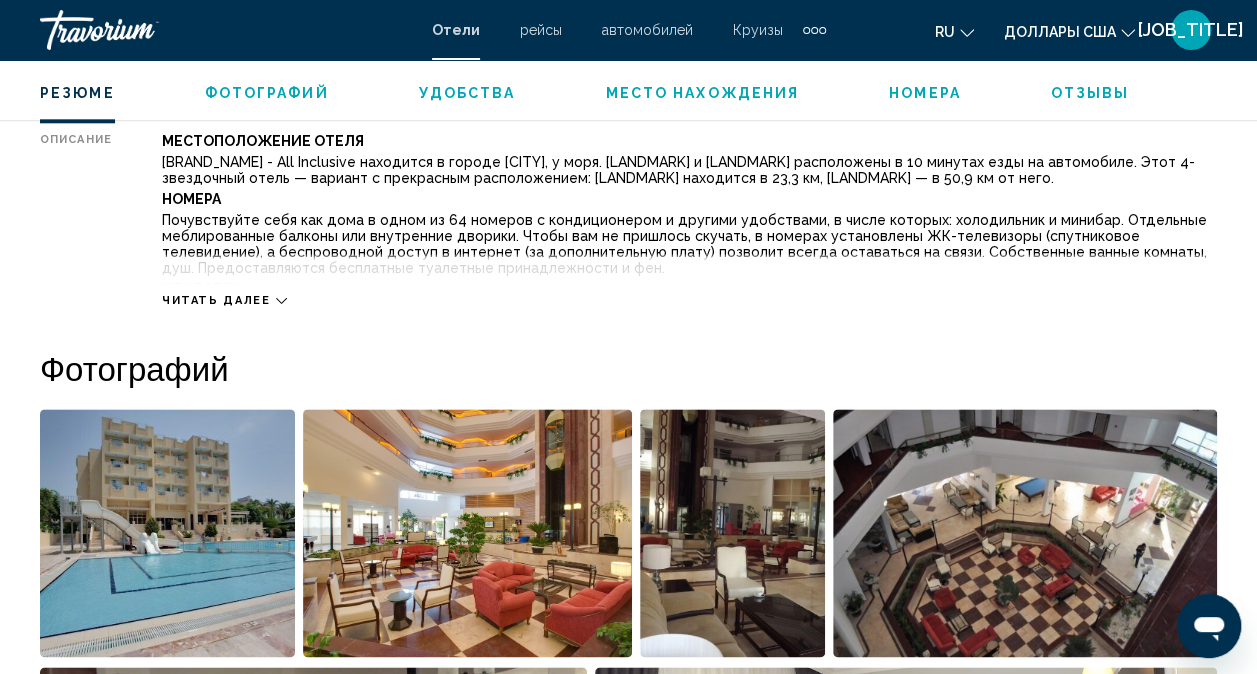 click 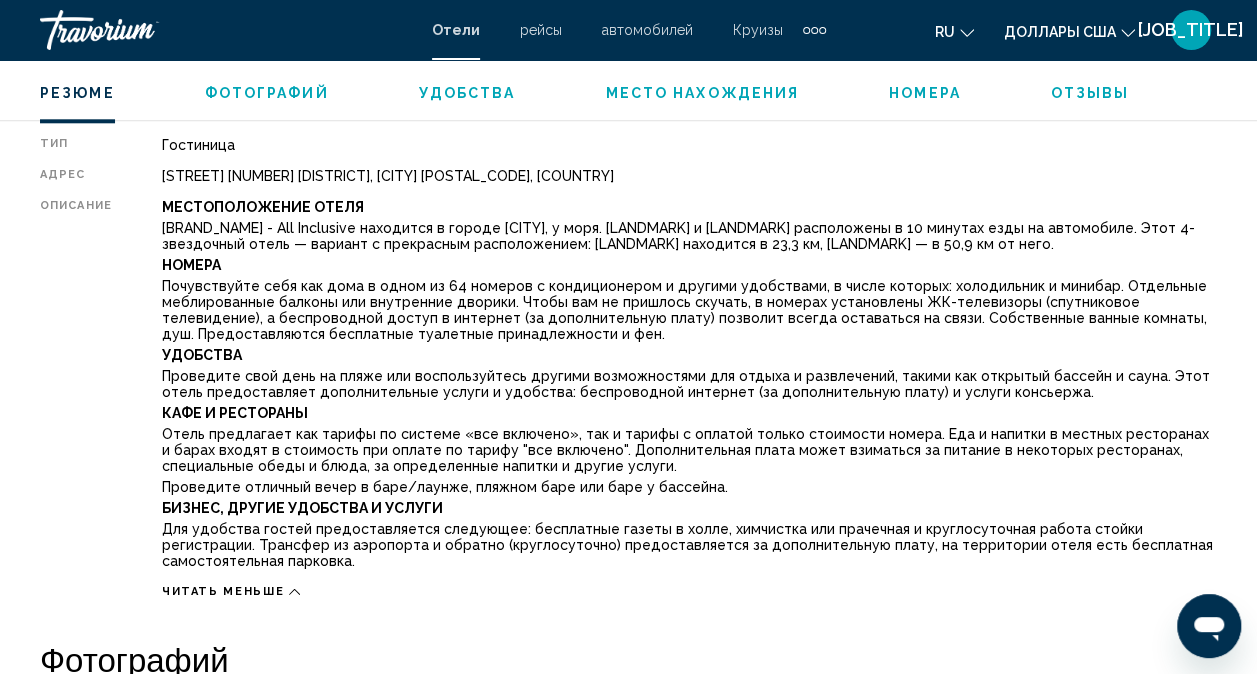 scroll, scrollTop: 1000, scrollLeft: 0, axis: vertical 